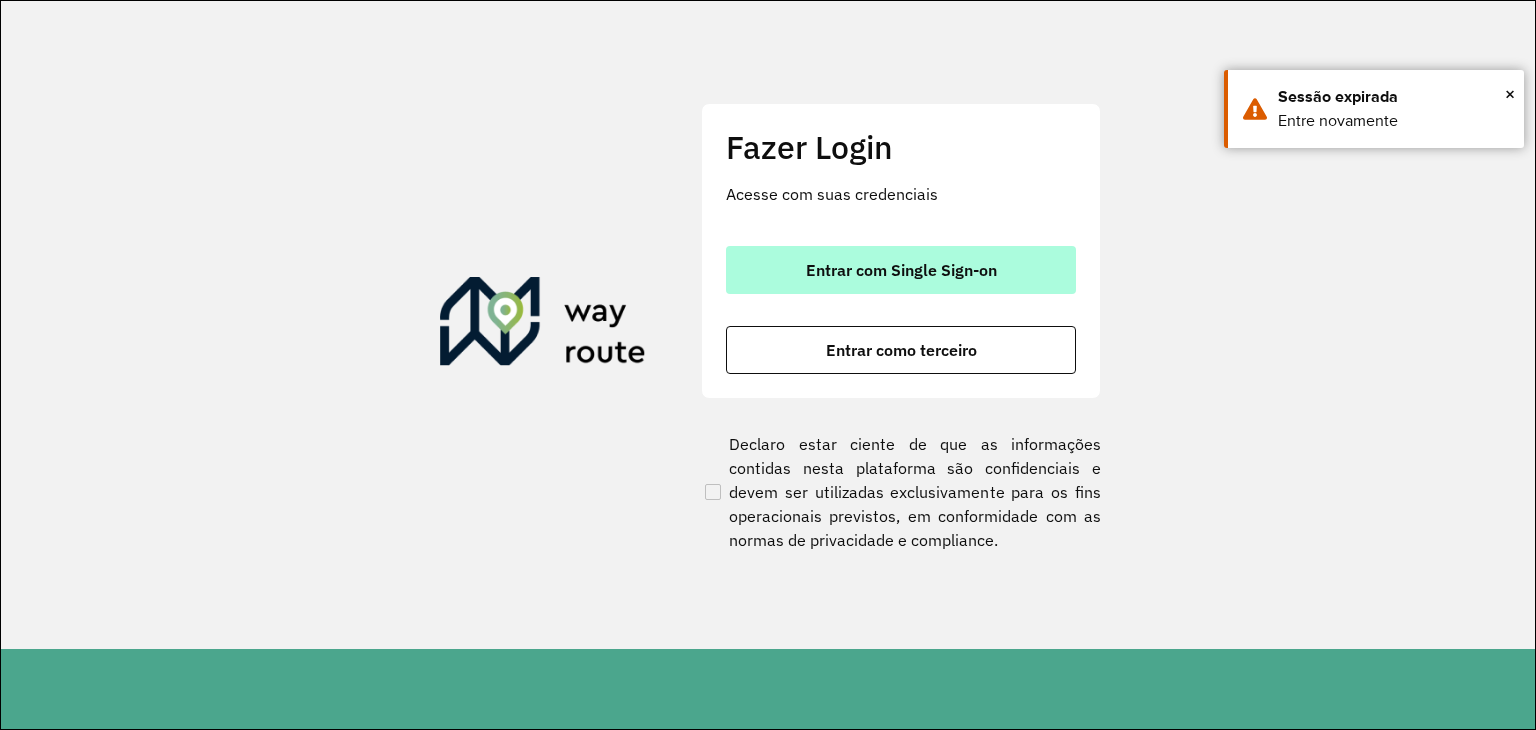 scroll, scrollTop: 0, scrollLeft: 0, axis: both 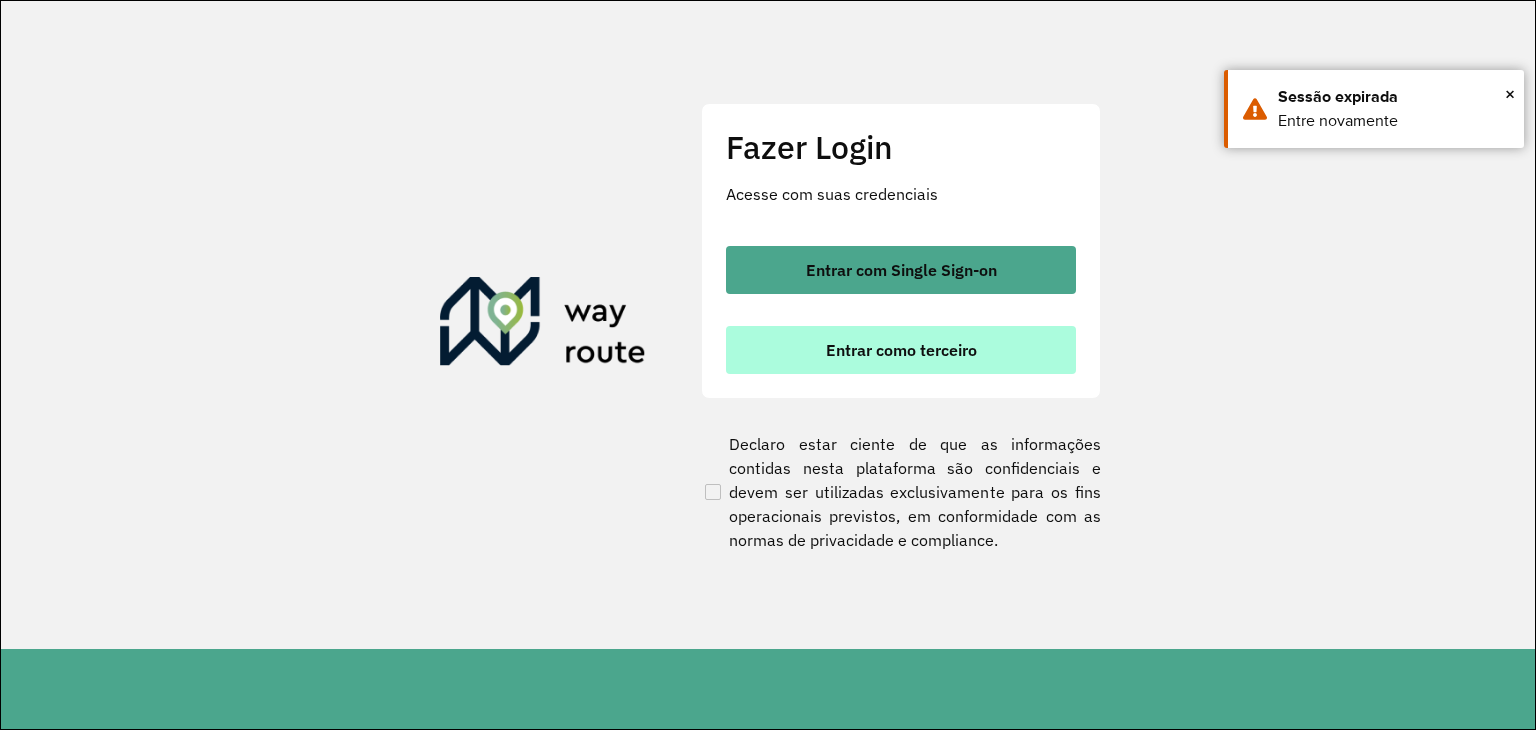 click on "Entrar como terceiro" at bounding box center [901, 350] 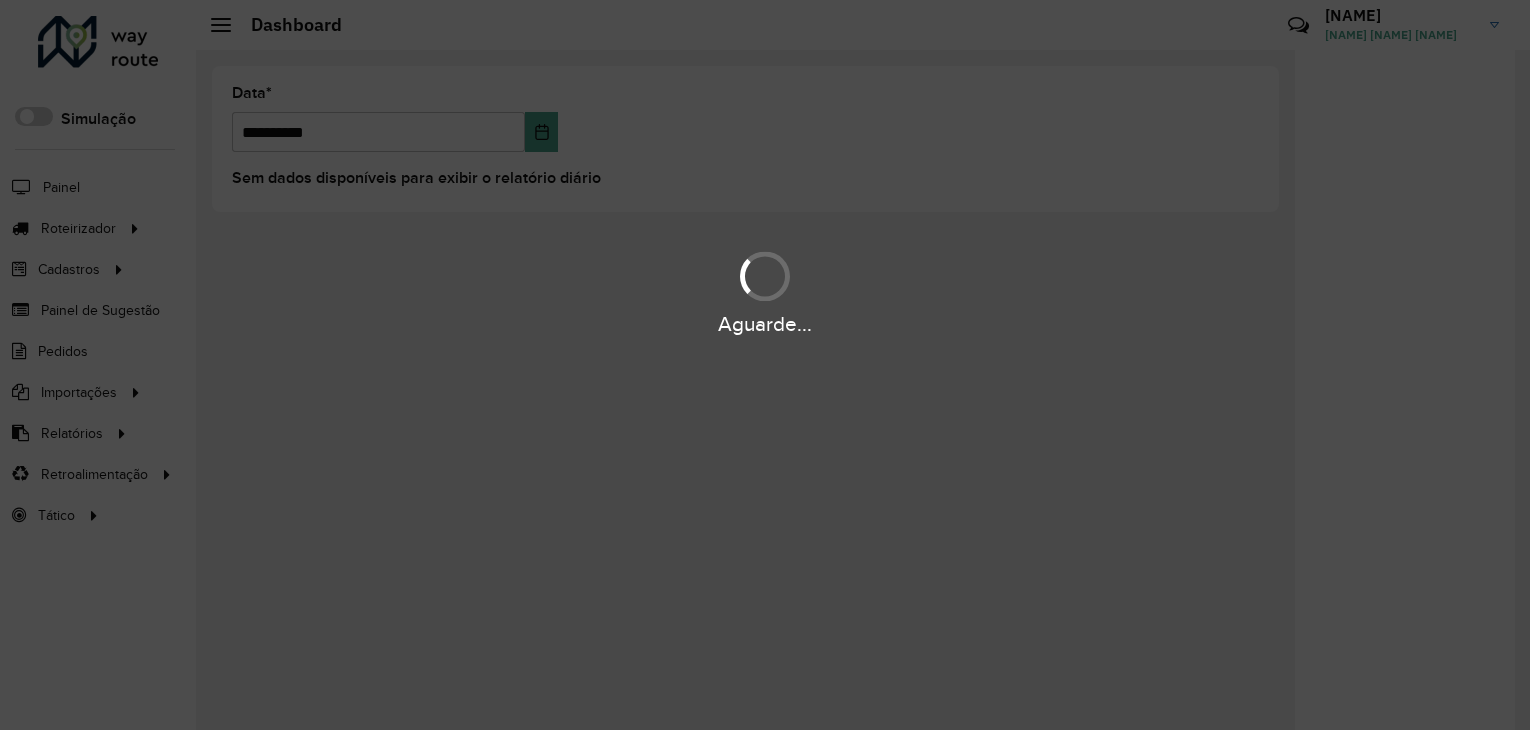 scroll, scrollTop: 0, scrollLeft: 0, axis: both 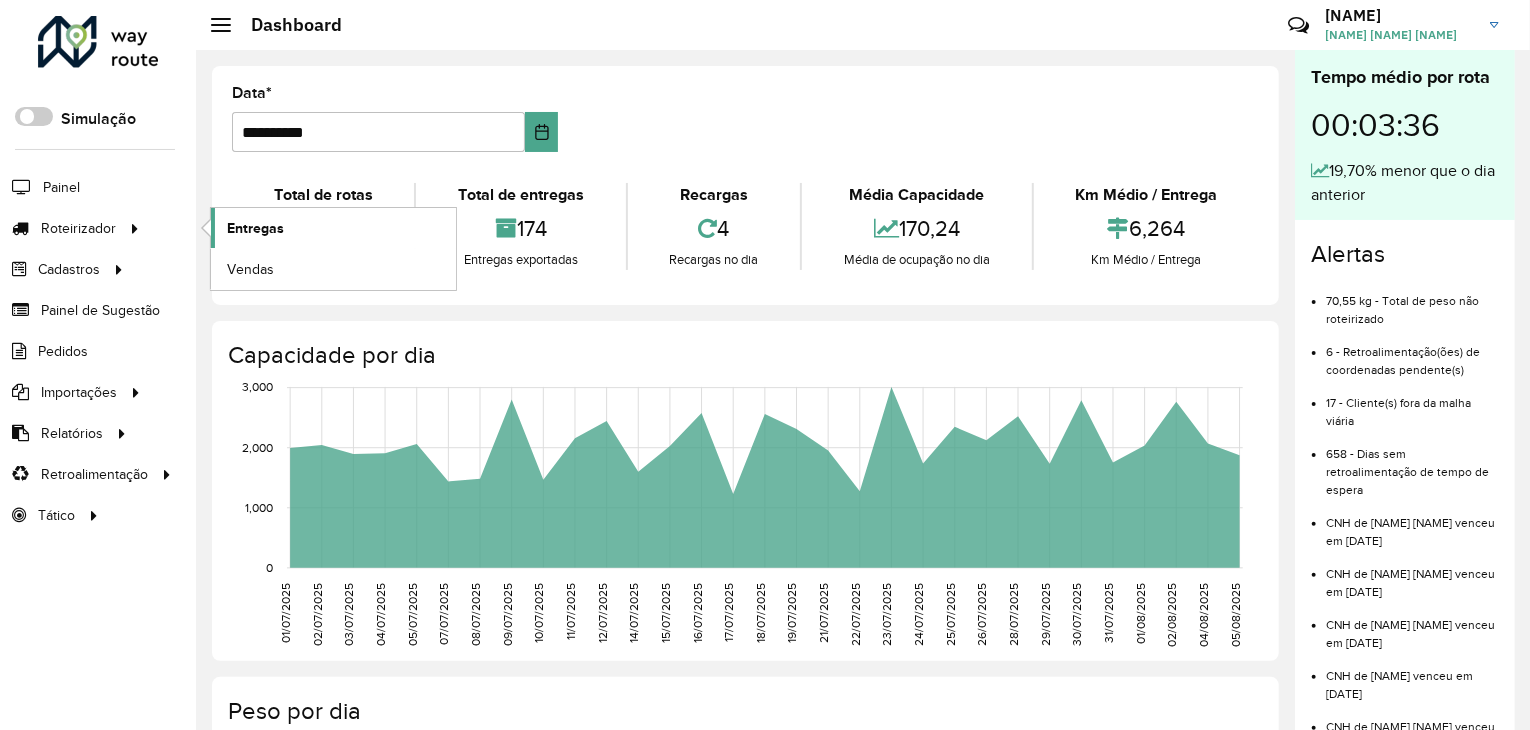 click on "Entregas" 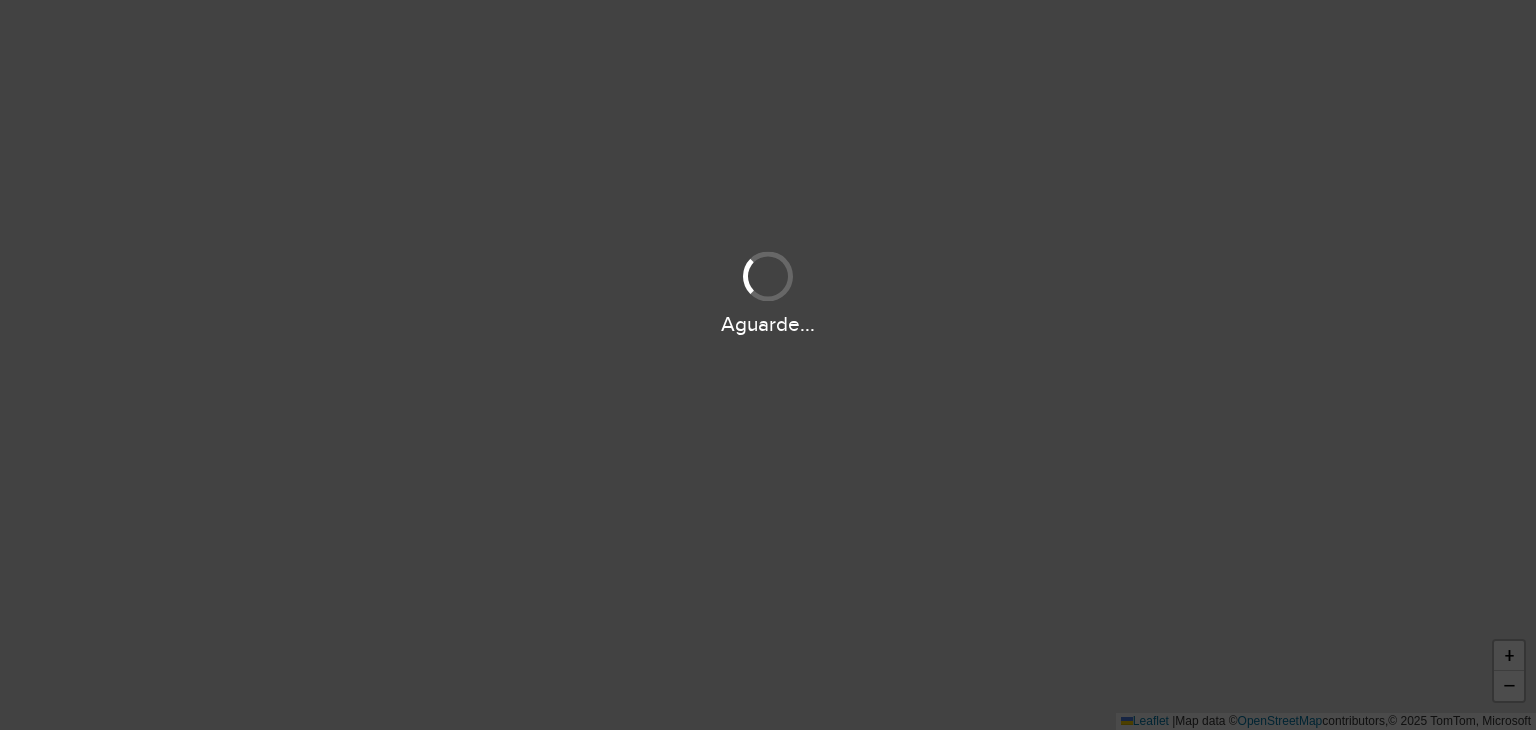 scroll, scrollTop: 0, scrollLeft: 0, axis: both 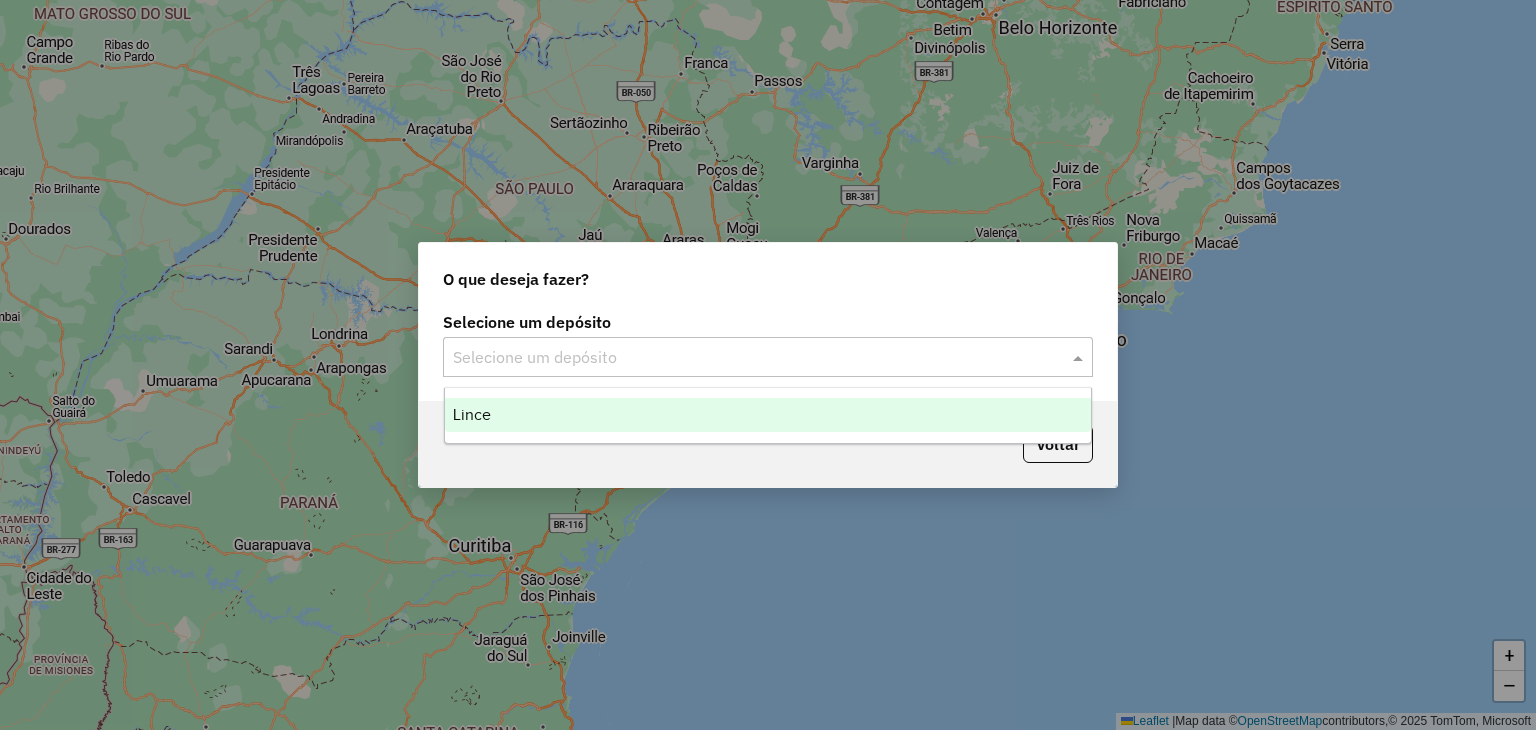 click on "Selecione um depósito" 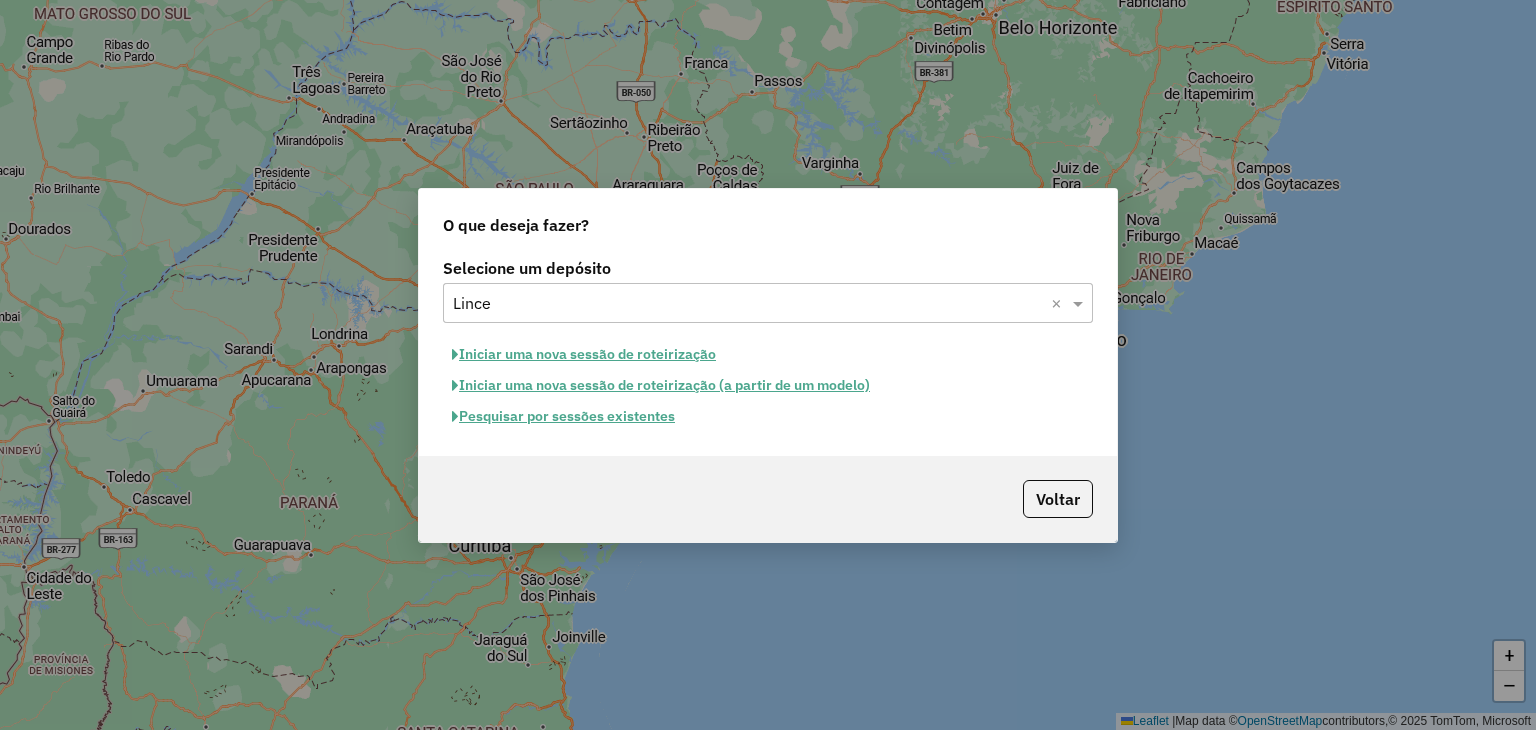 click on "Pesquisar por sessões existentes" 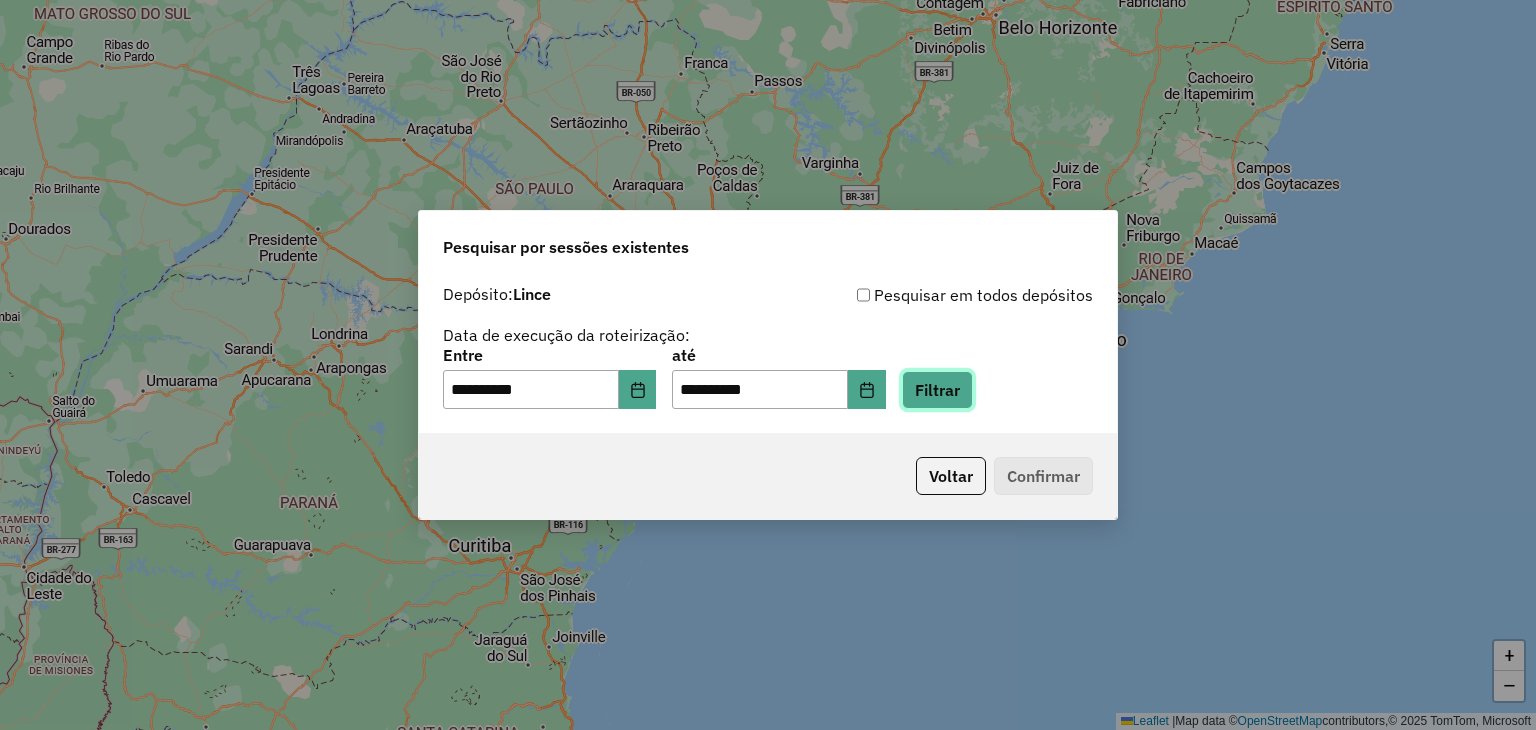 click on "Filtrar" 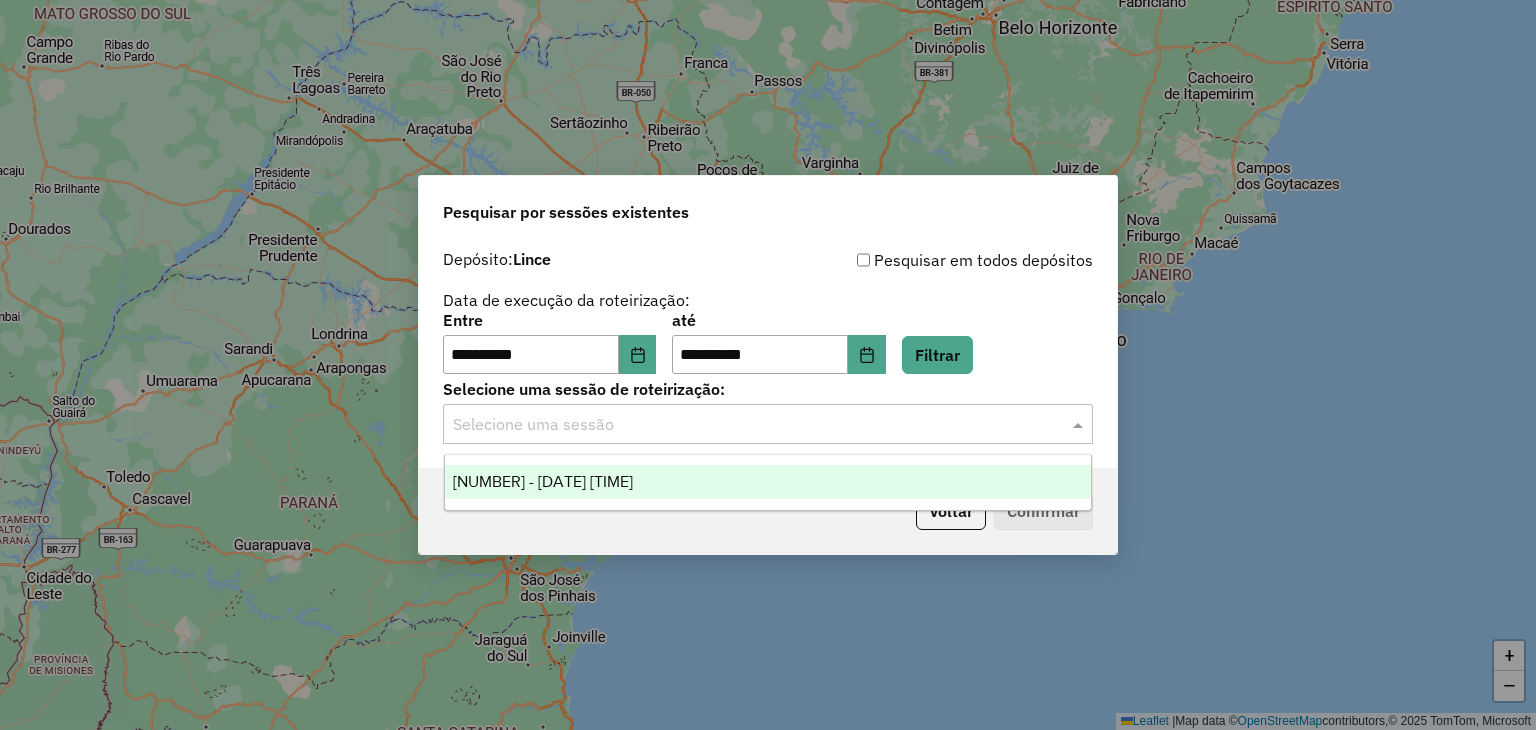 click 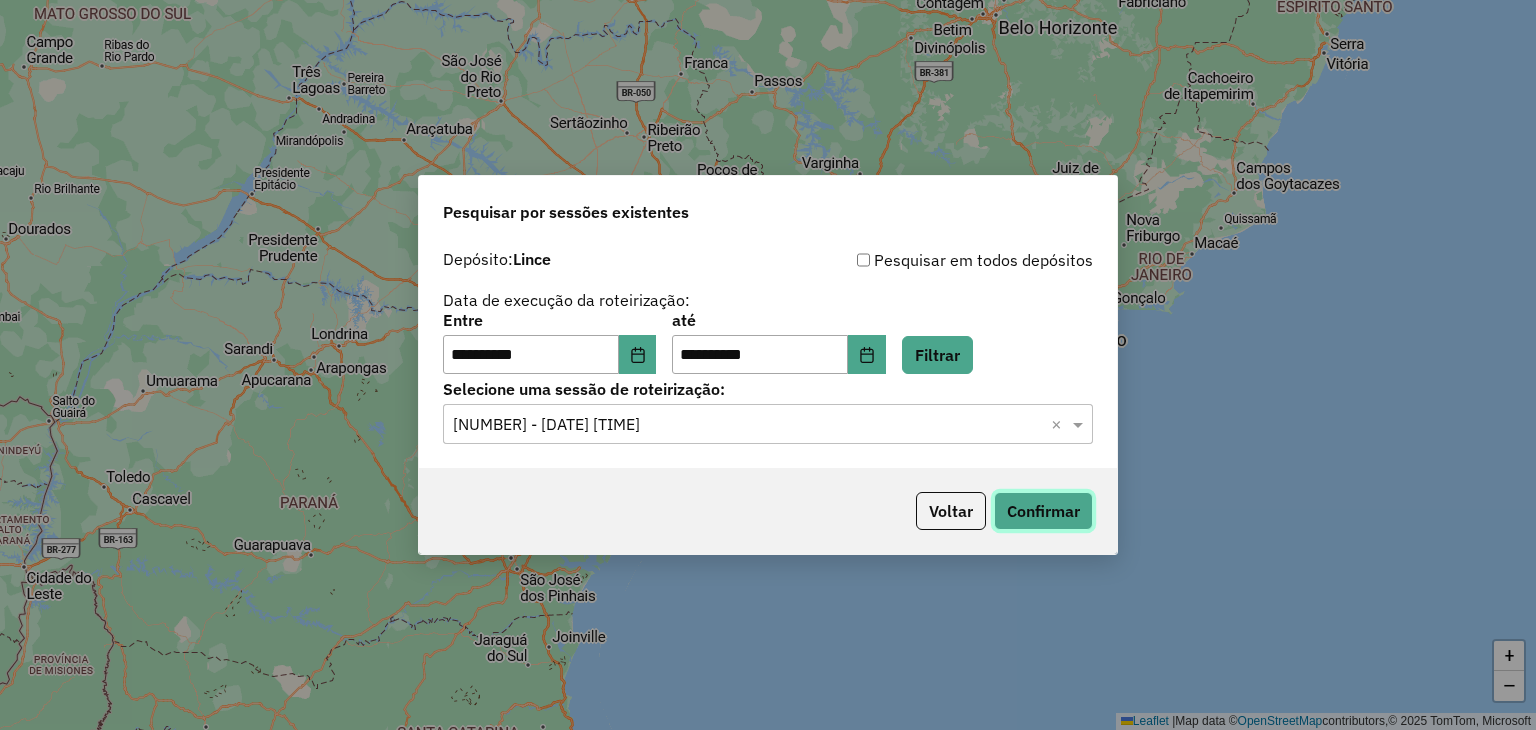 click on "Confirmar" 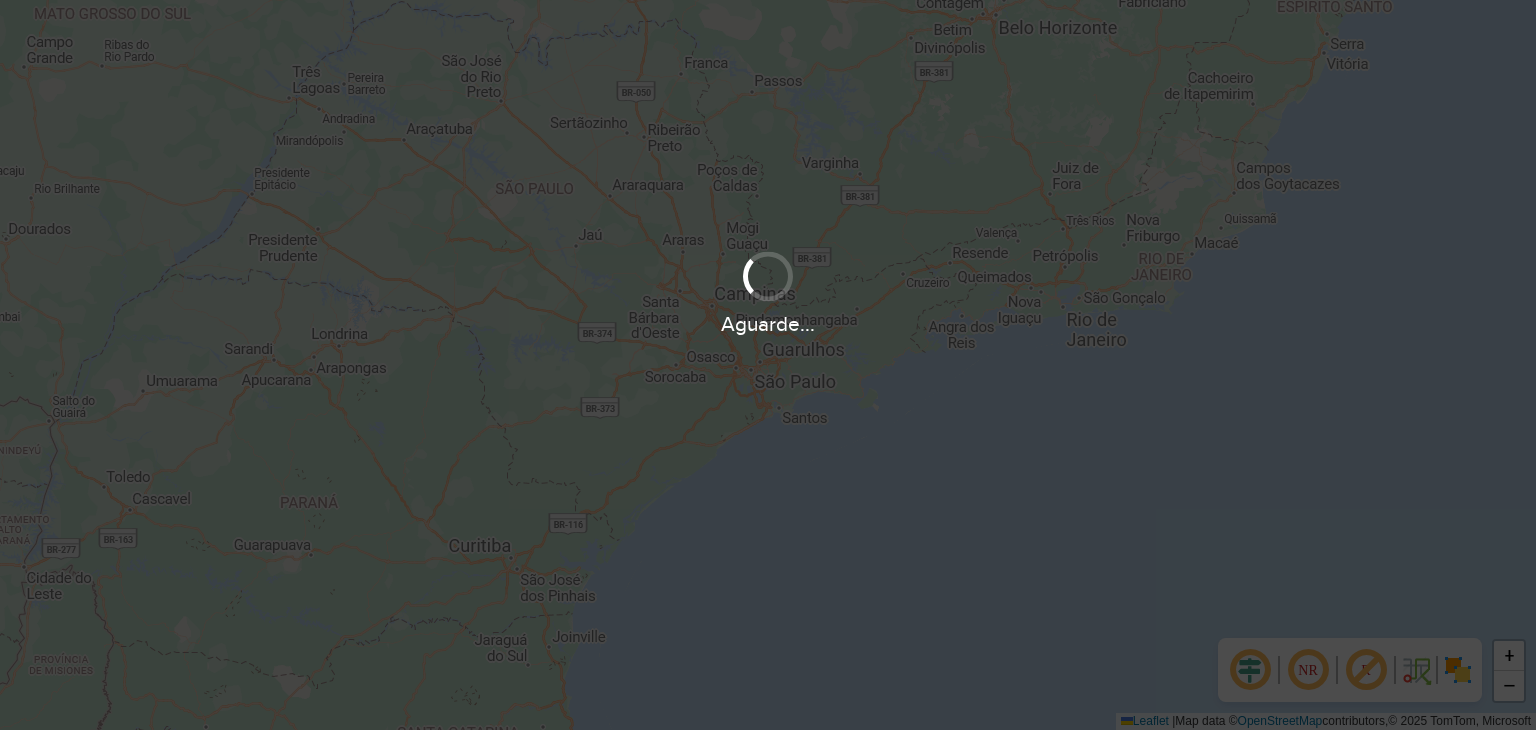 scroll, scrollTop: 0, scrollLeft: 0, axis: both 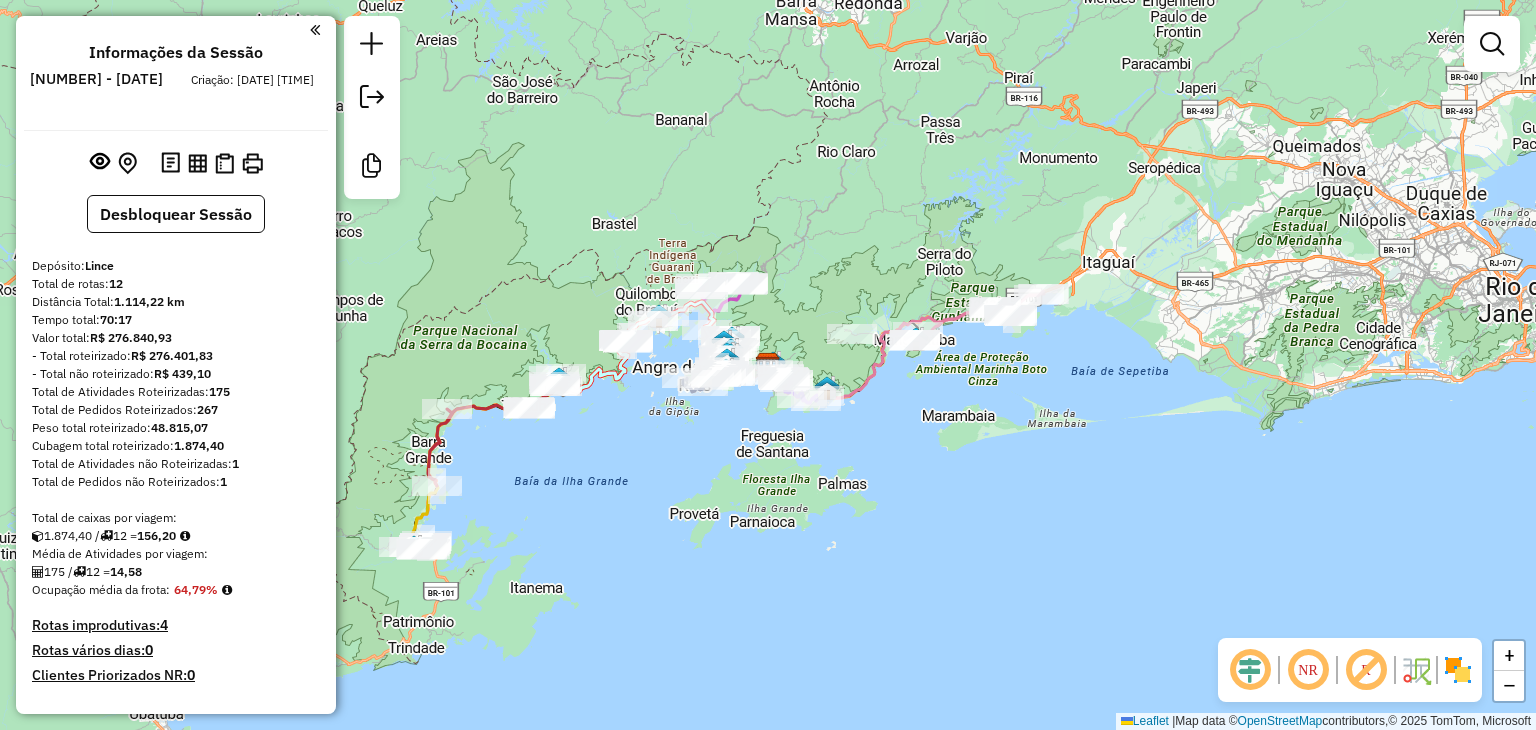 click 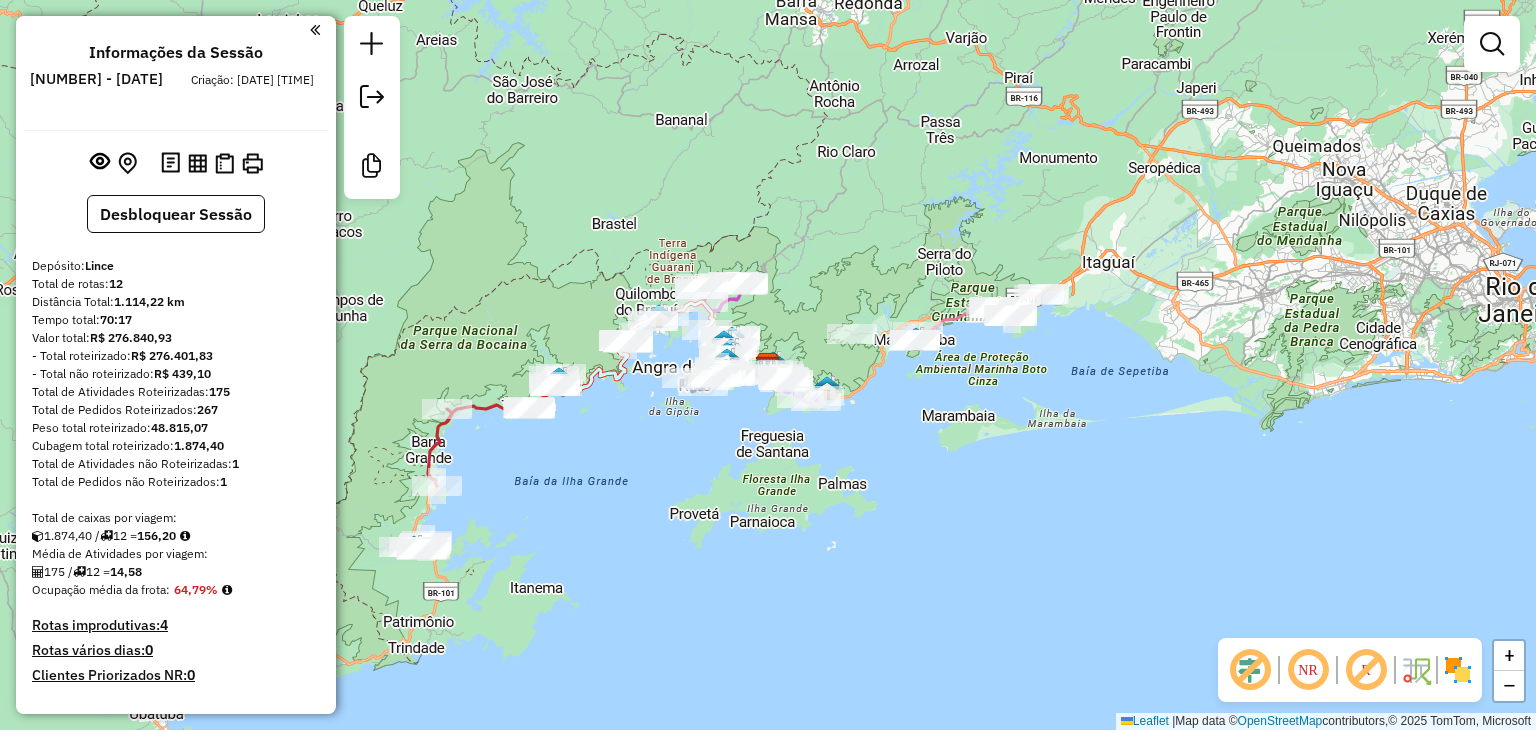 click 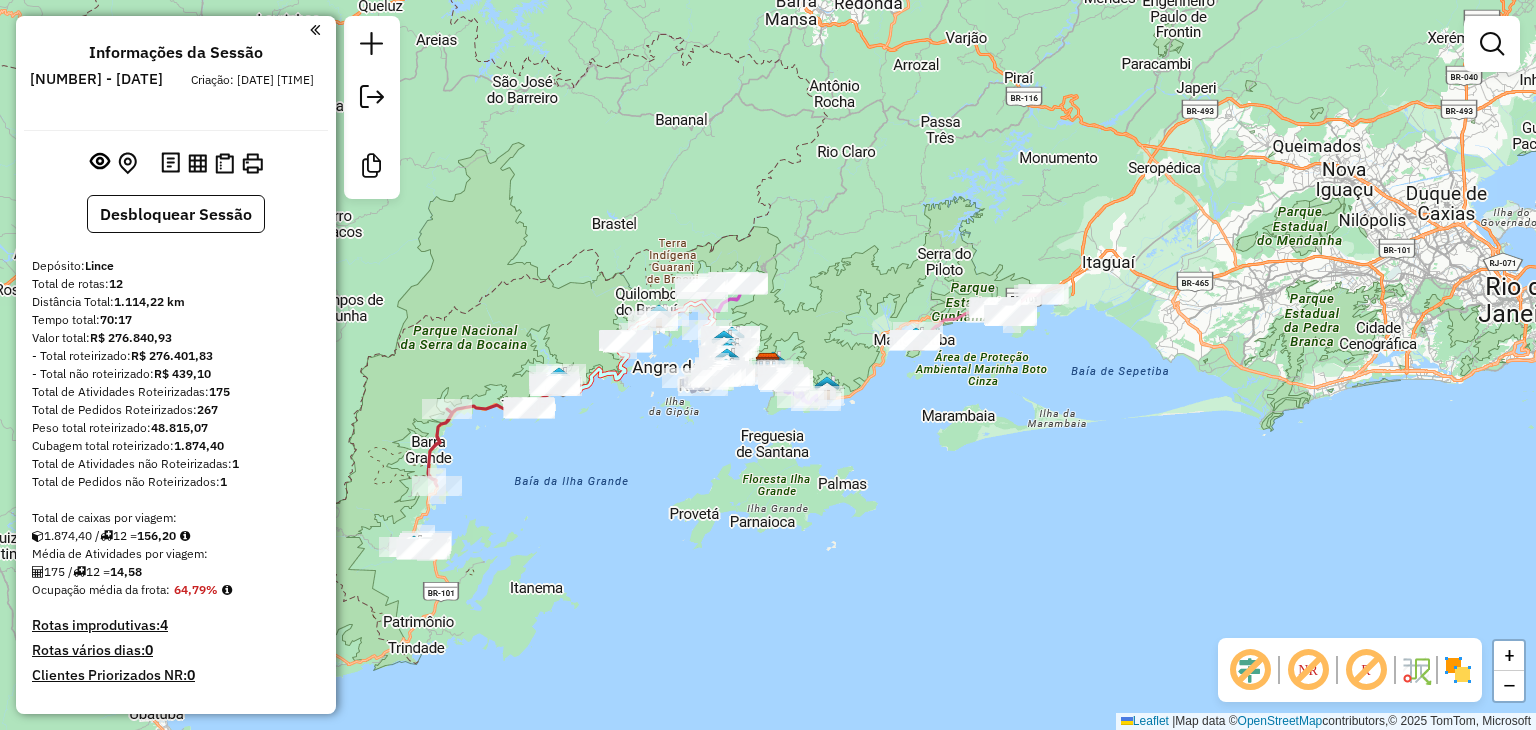 select on "**********" 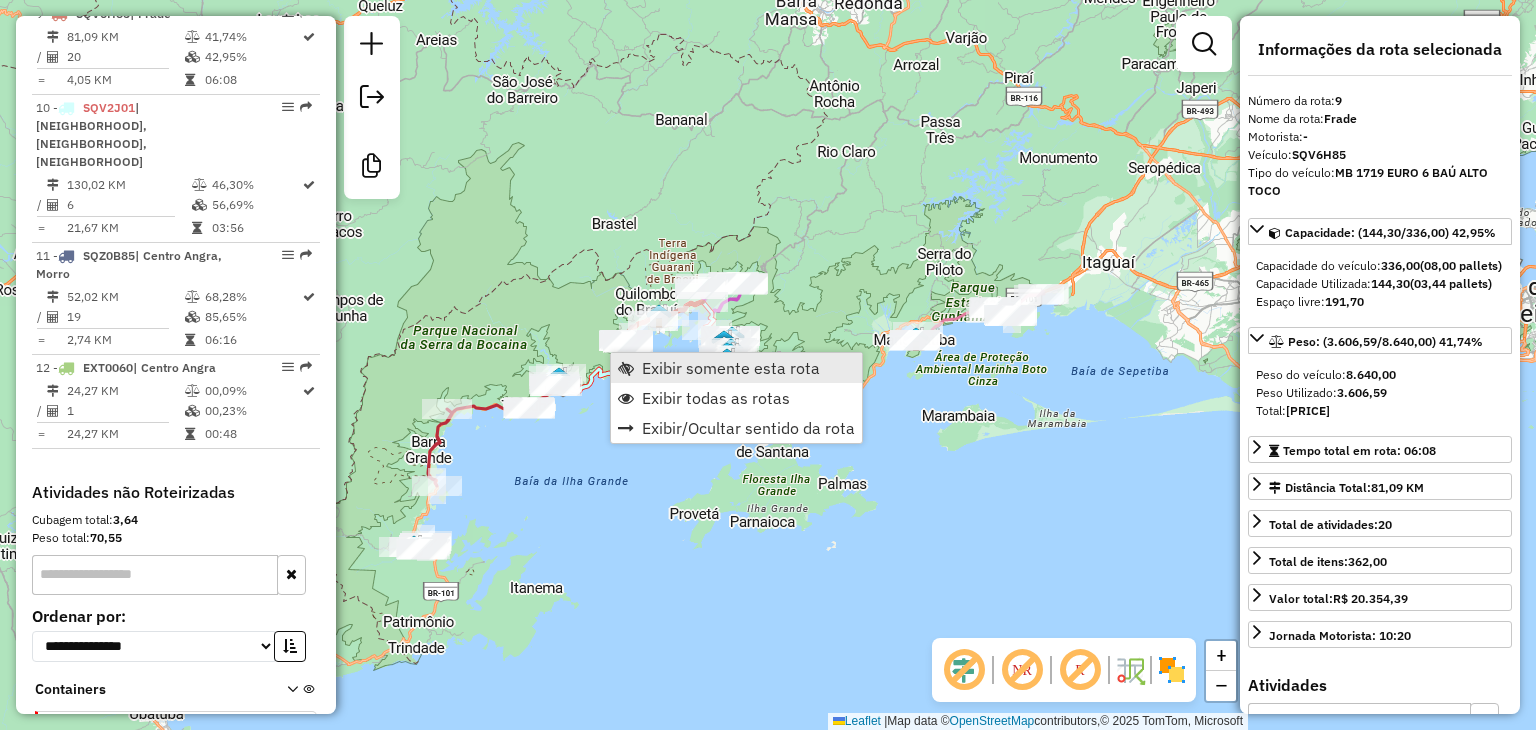 click on "Exibir somente esta rota" at bounding box center [731, 368] 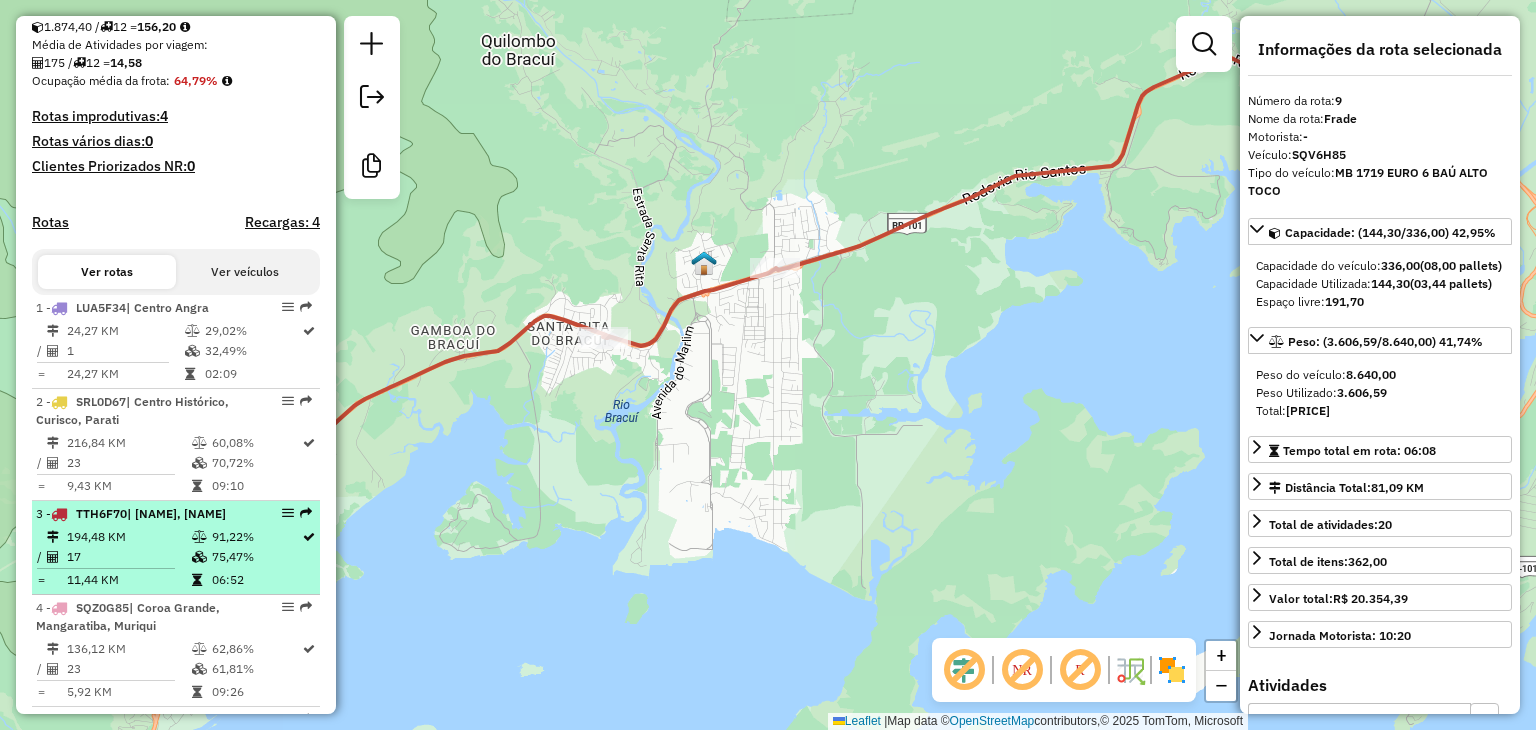 scroll, scrollTop: 409, scrollLeft: 0, axis: vertical 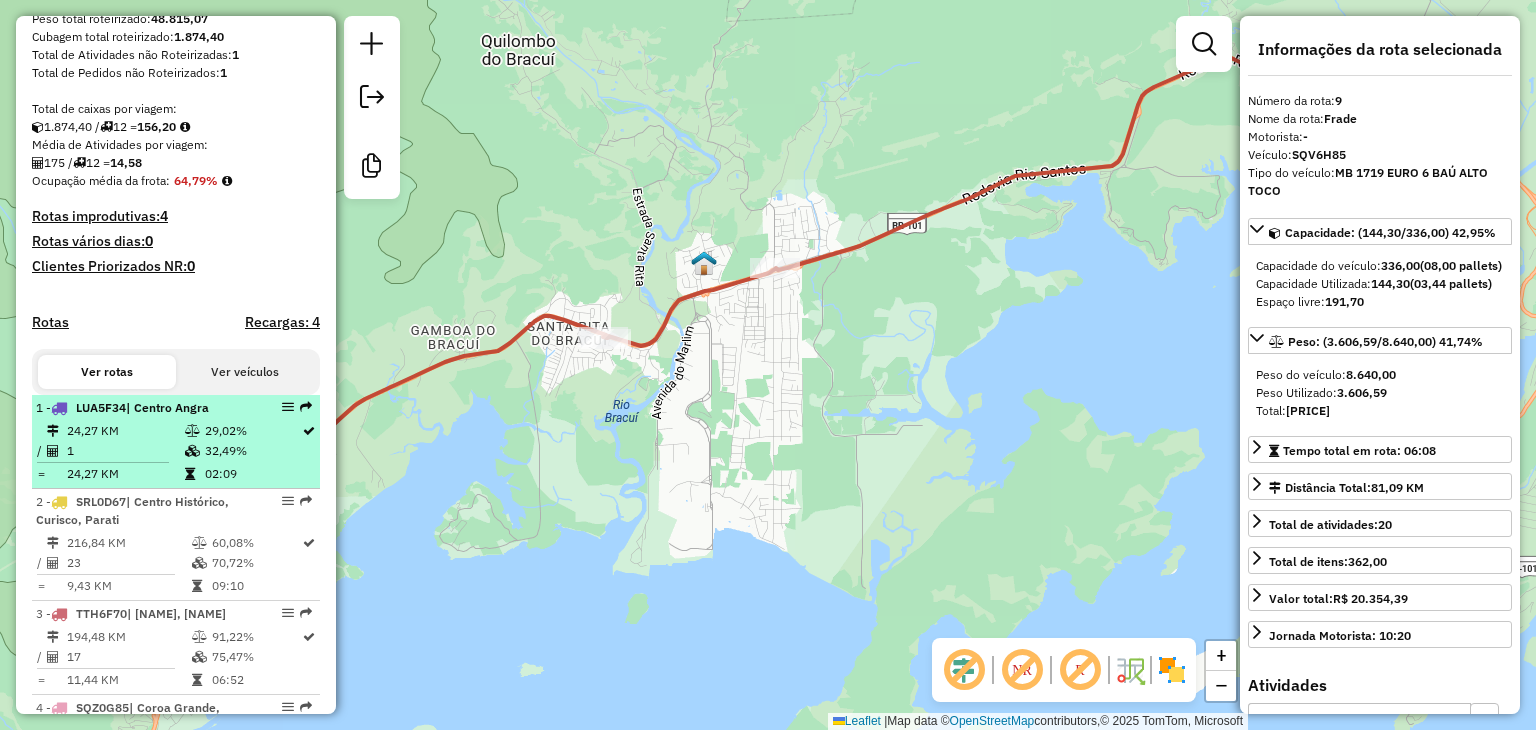 click on "24,27 KM" at bounding box center (125, 431) 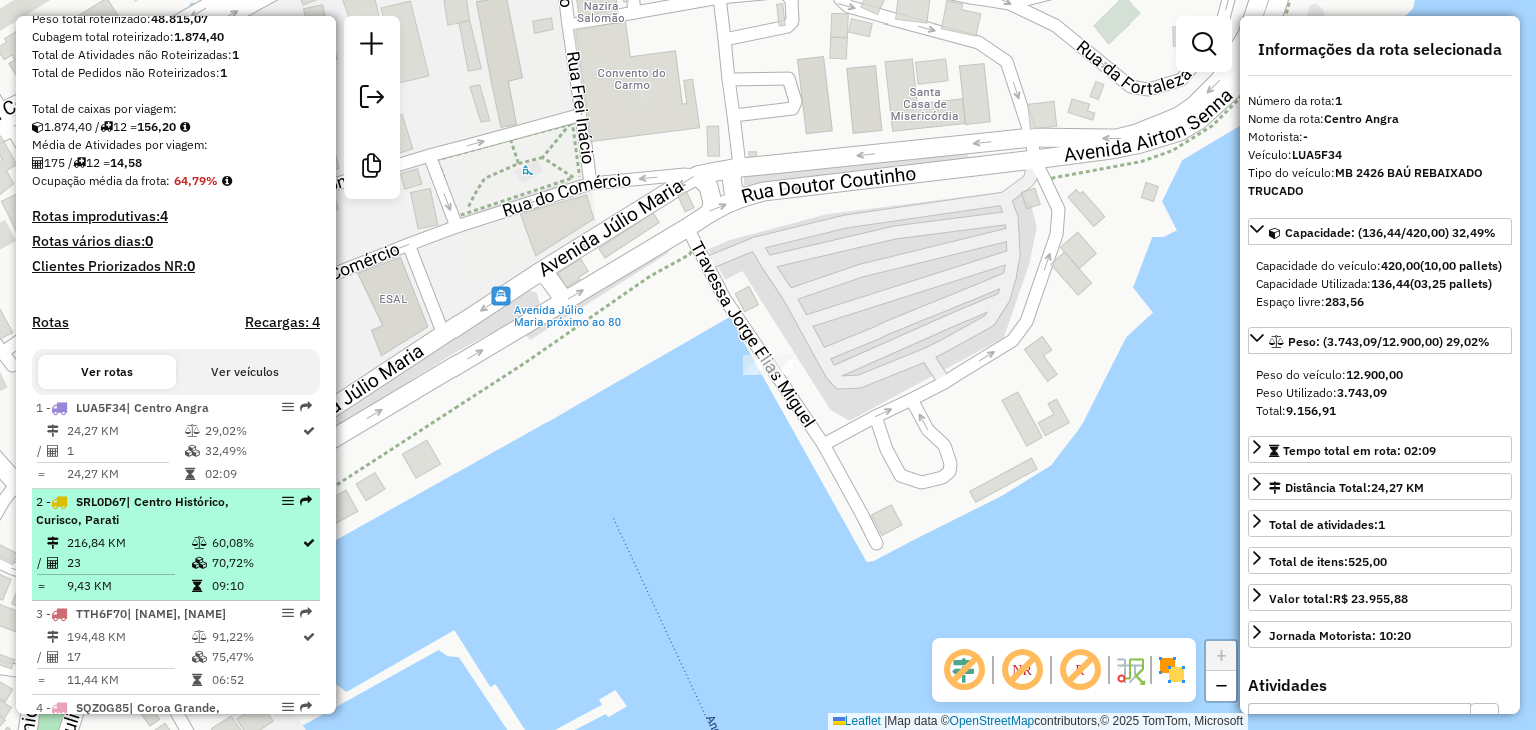 scroll, scrollTop: 509, scrollLeft: 0, axis: vertical 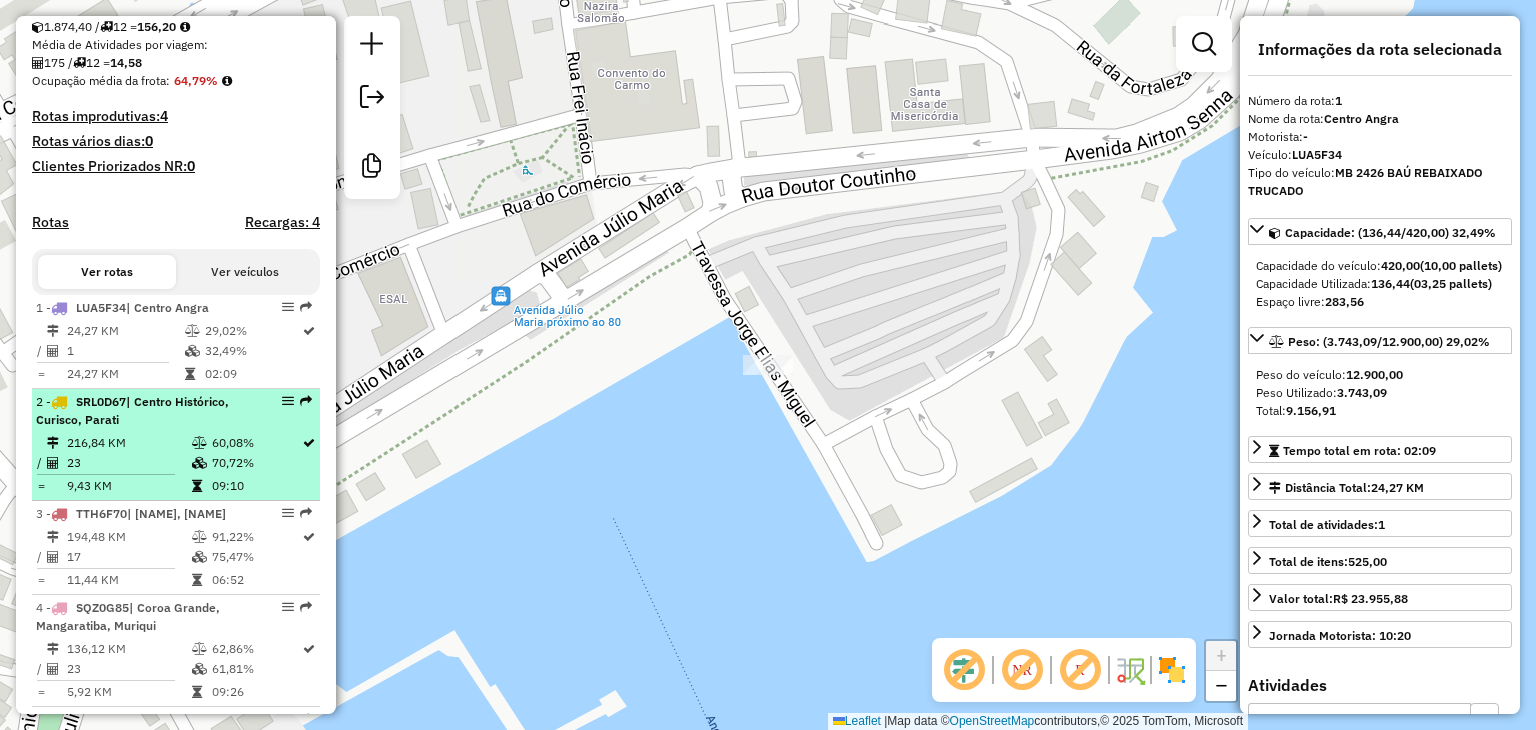 click on "[NUMBER] - [PLATE] | [NAME], [NAME]" at bounding box center (142, 411) 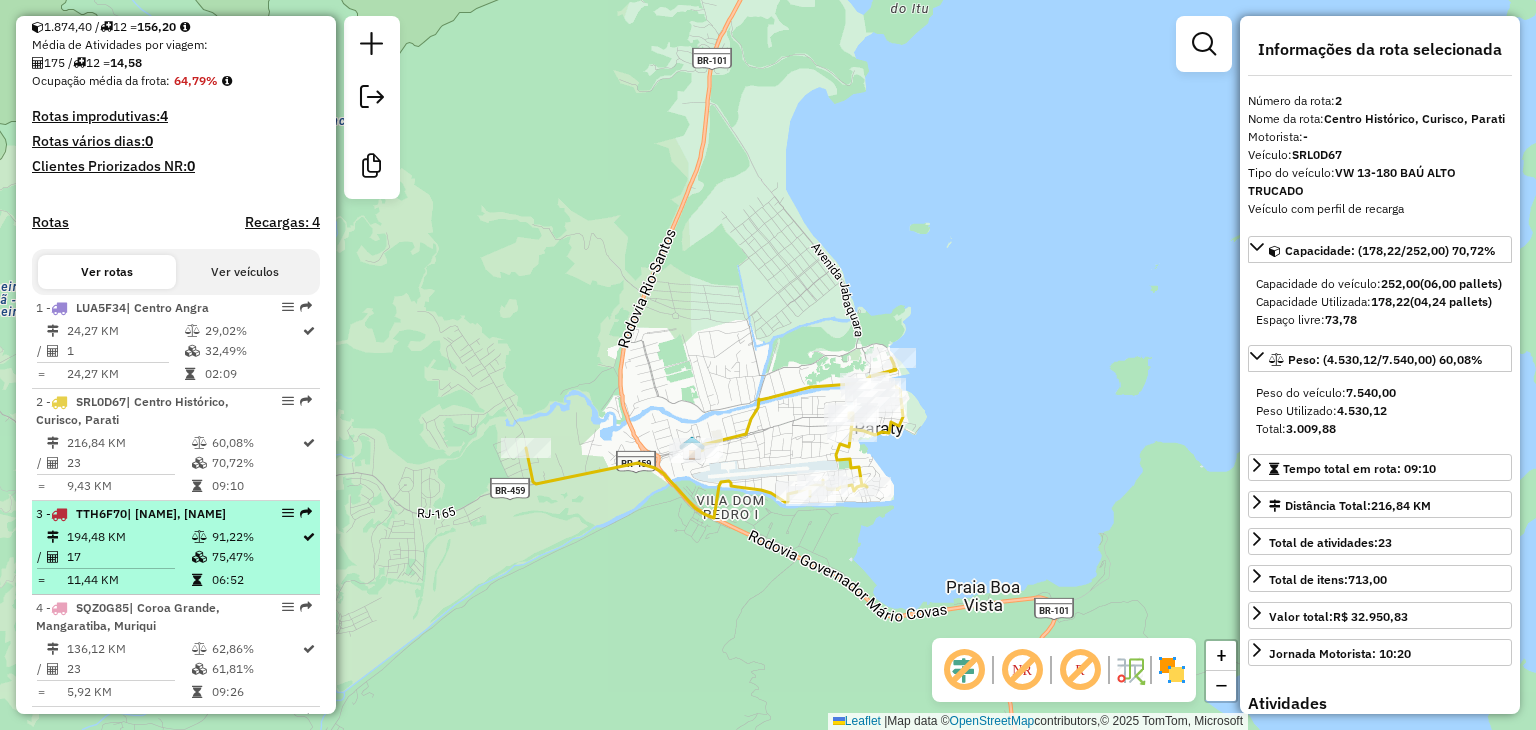 click at bounding box center [201, 557] 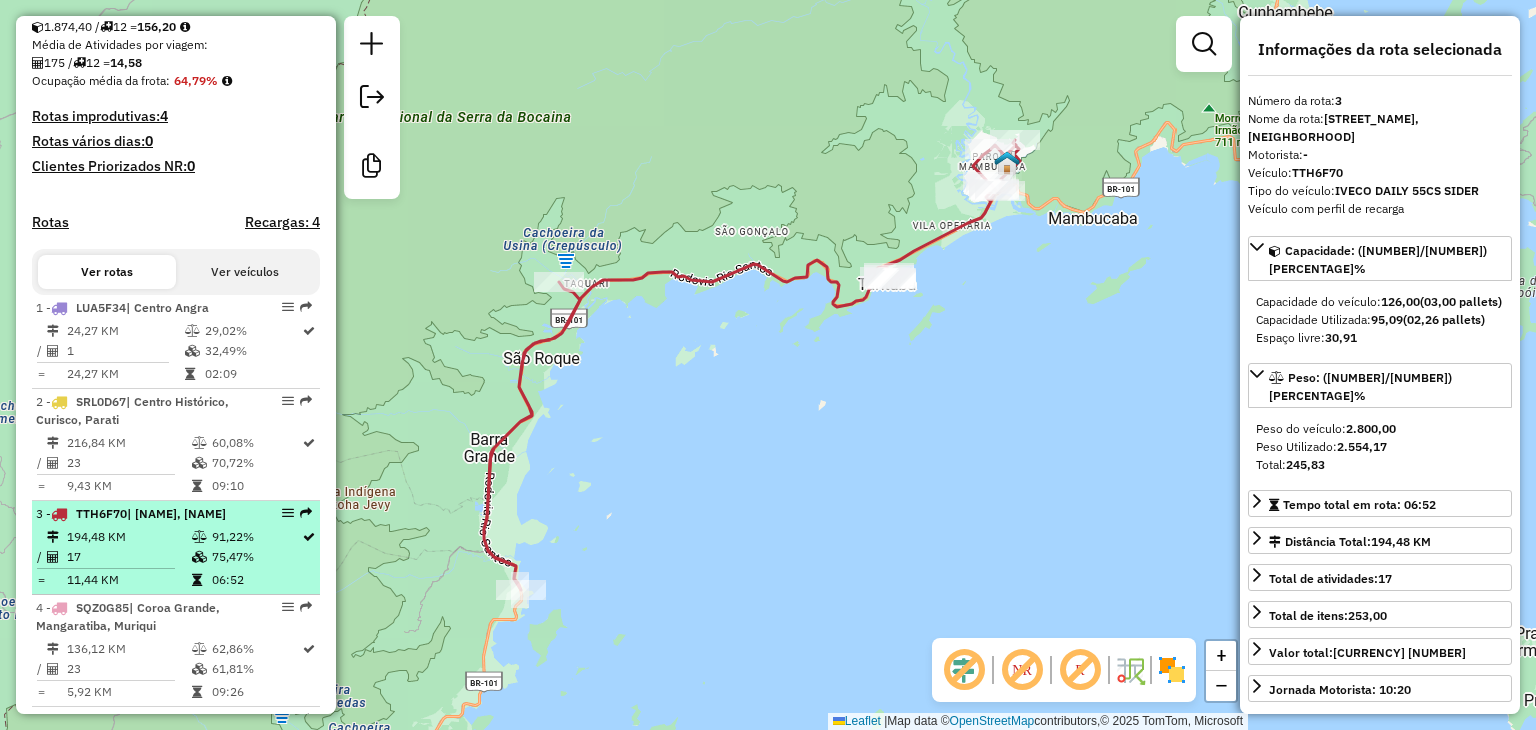 scroll, scrollTop: 609, scrollLeft: 0, axis: vertical 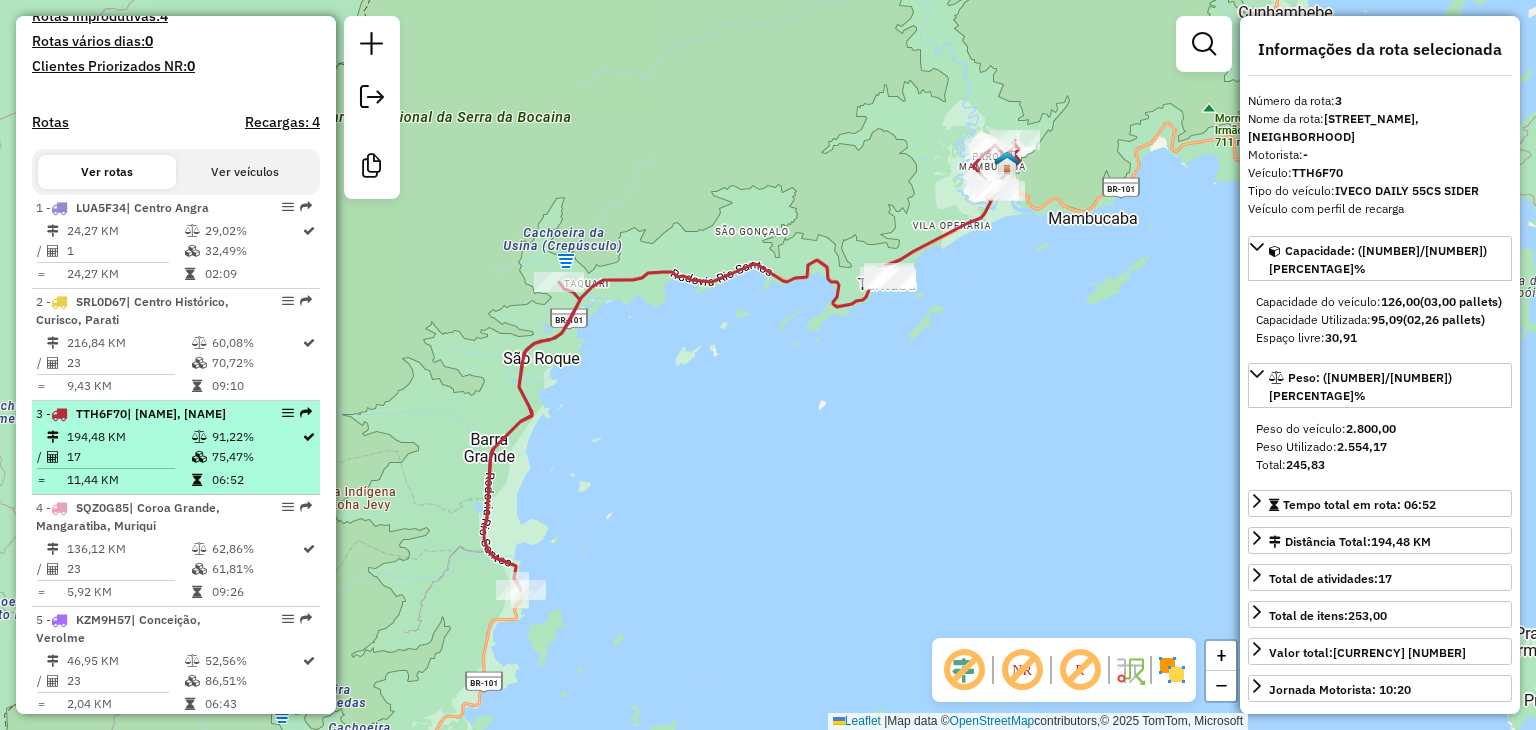 click on "[NUMBER]       [PLATE]   | Beira de Estrada, Pereque" at bounding box center [142, 414] 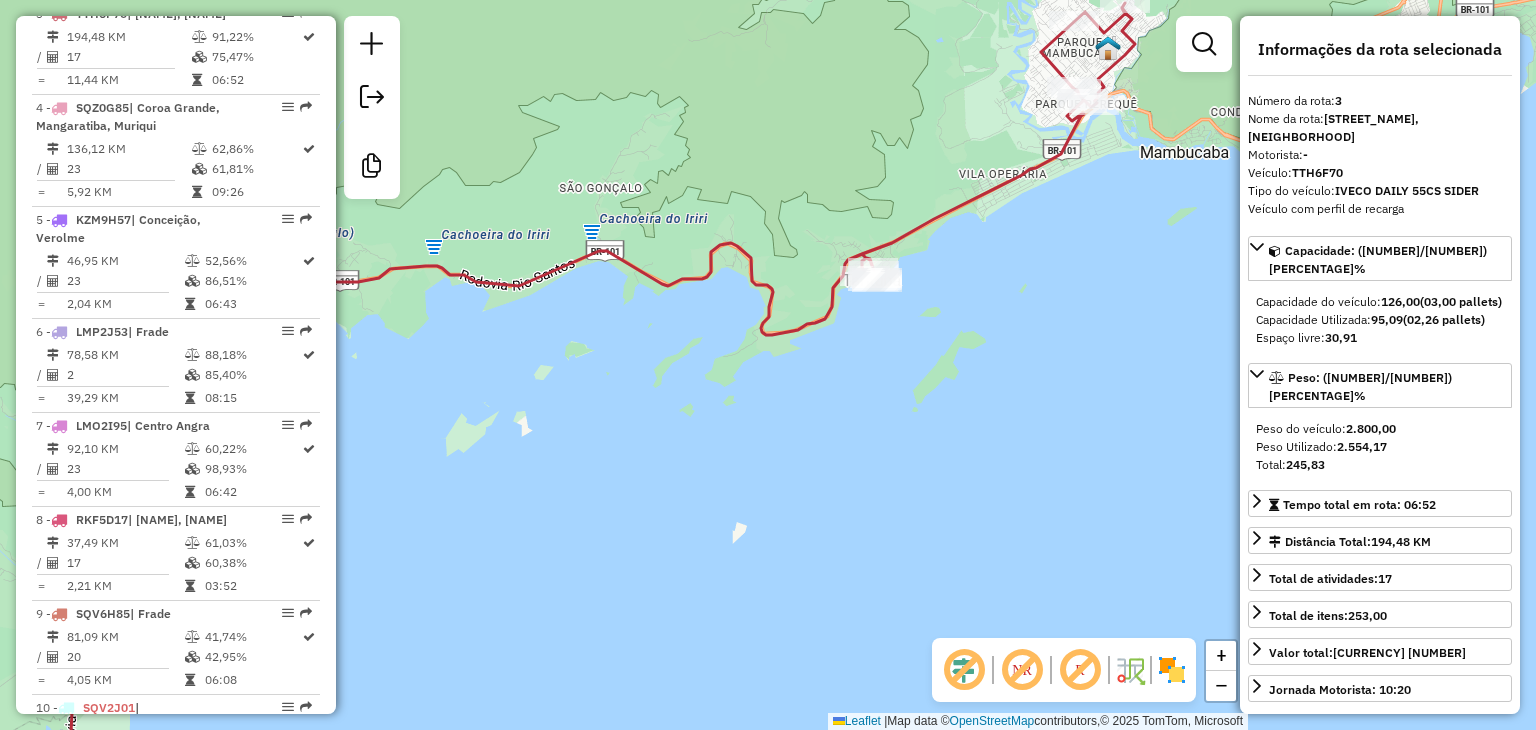 scroll, scrollTop: 909, scrollLeft: 0, axis: vertical 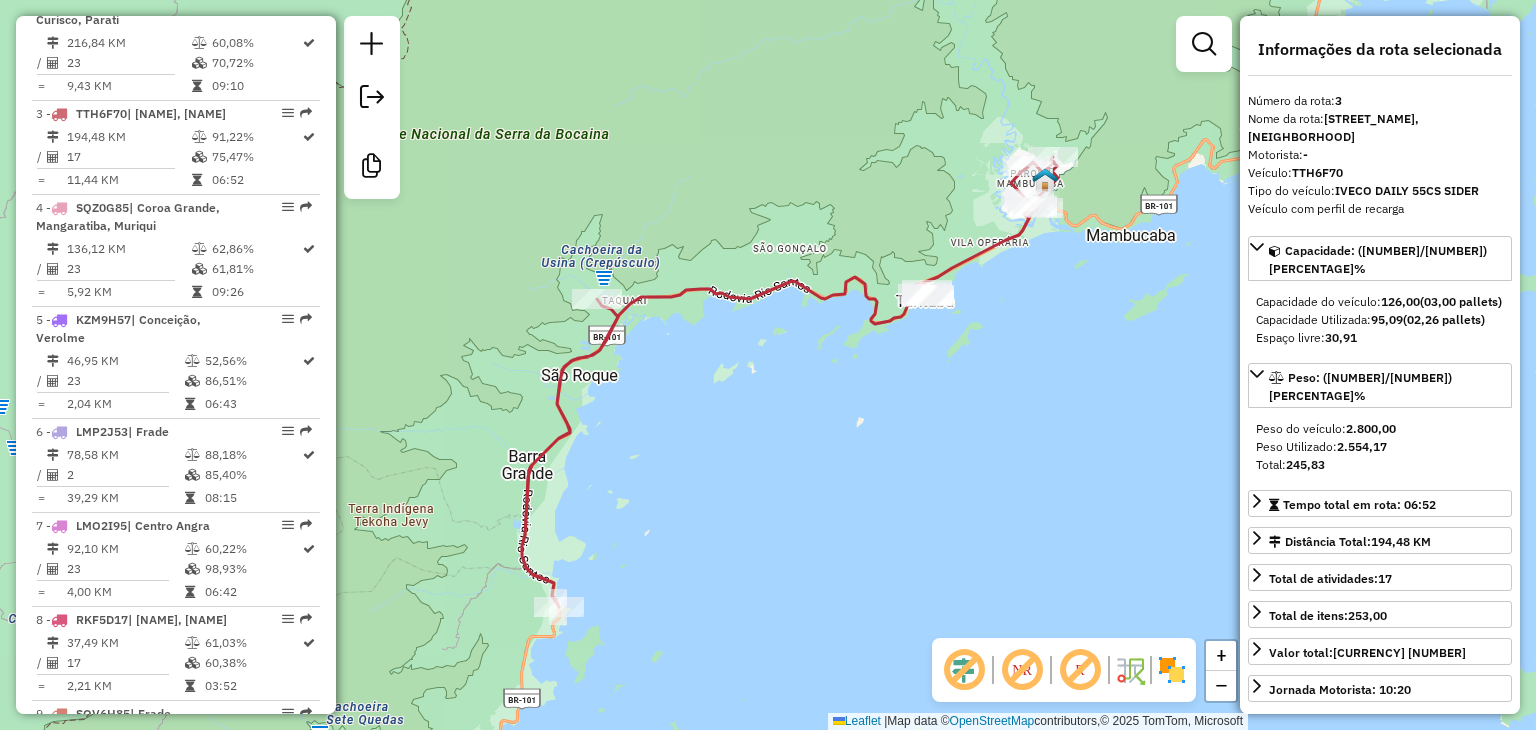 drag, startPoint x: 582, startPoint y: 421, endPoint x: 745, endPoint y: 377, distance: 168.83424 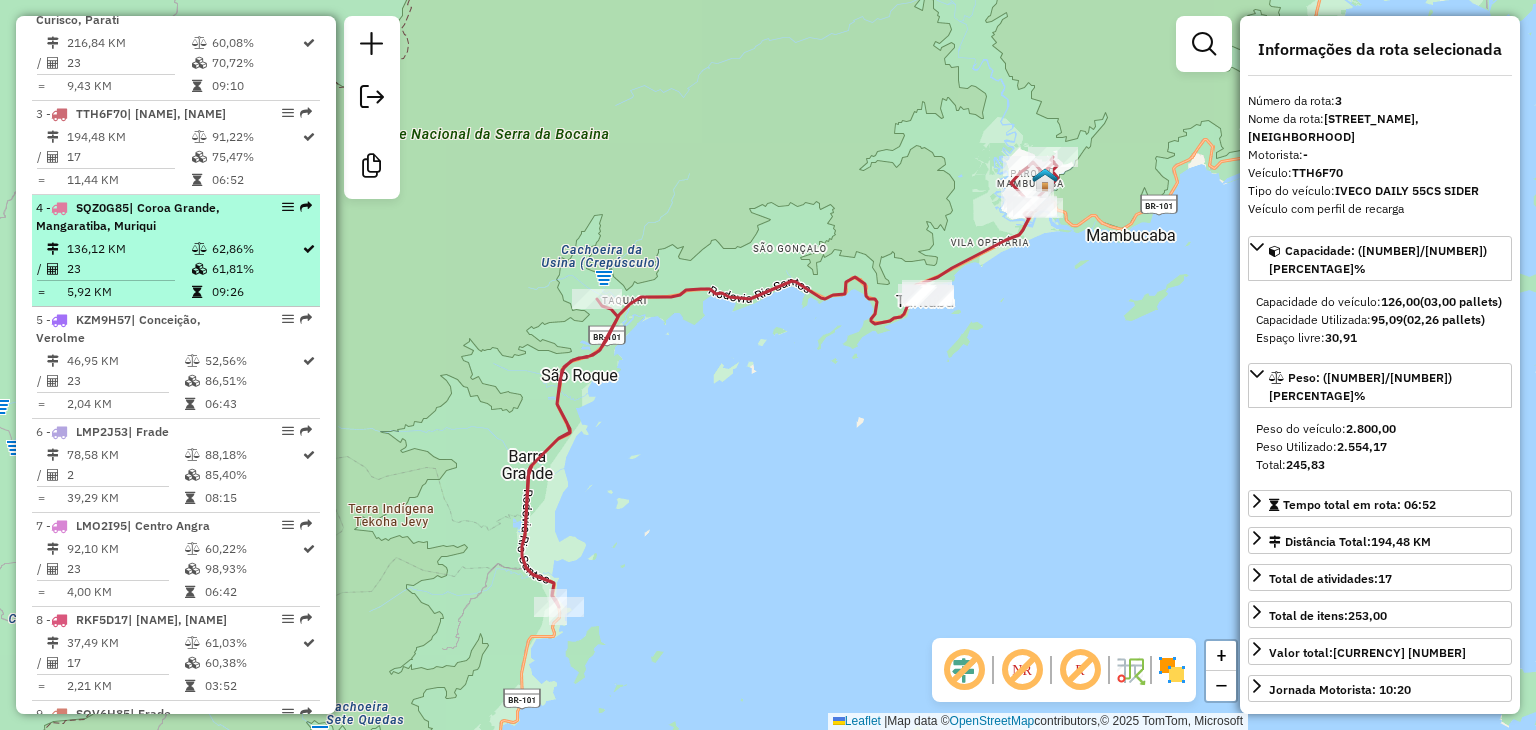 scroll, scrollTop: 1009, scrollLeft: 0, axis: vertical 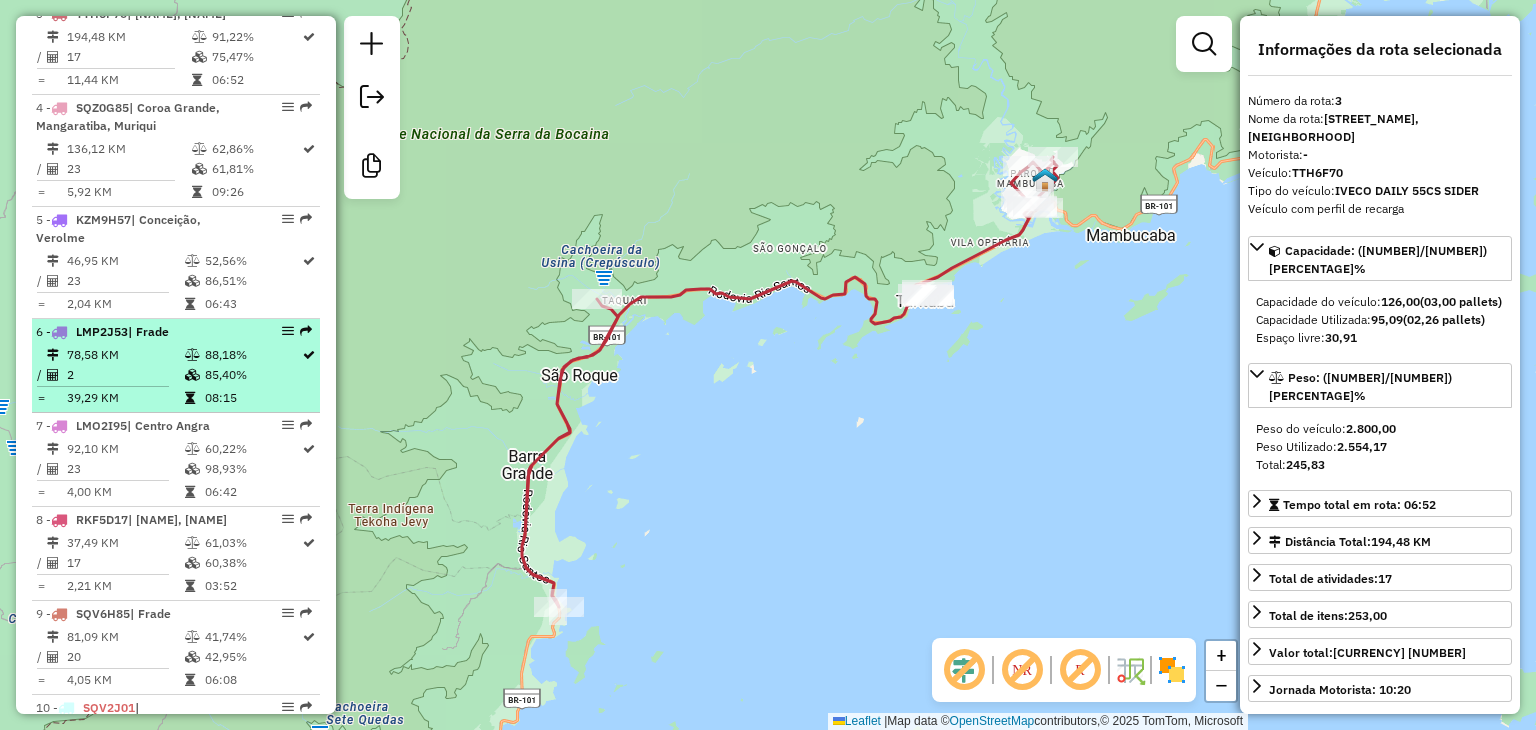 click on "[NUMBER]       [PLATE]   | Frade, Japuíba" at bounding box center (142, 332) 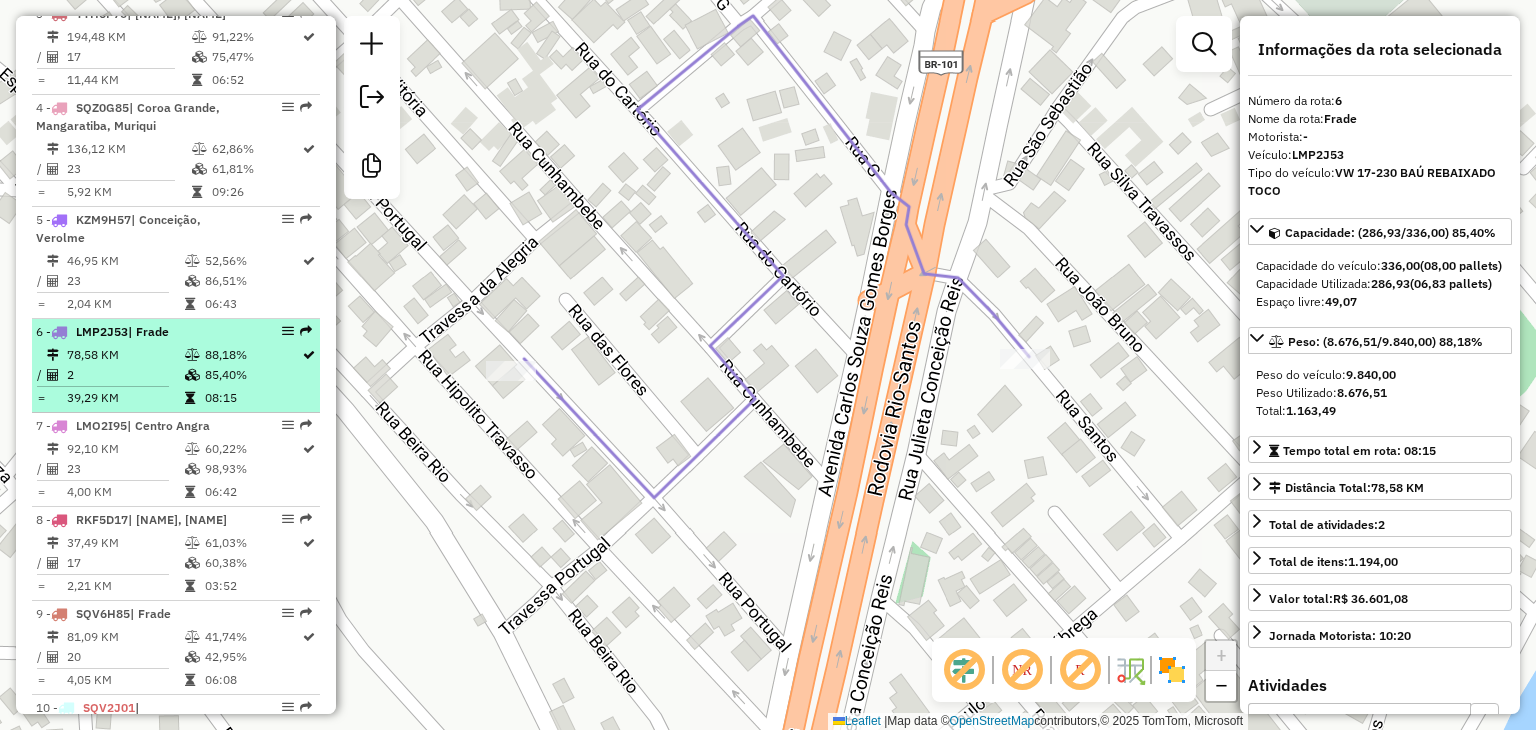 scroll, scrollTop: 1109, scrollLeft: 0, axis: vertical 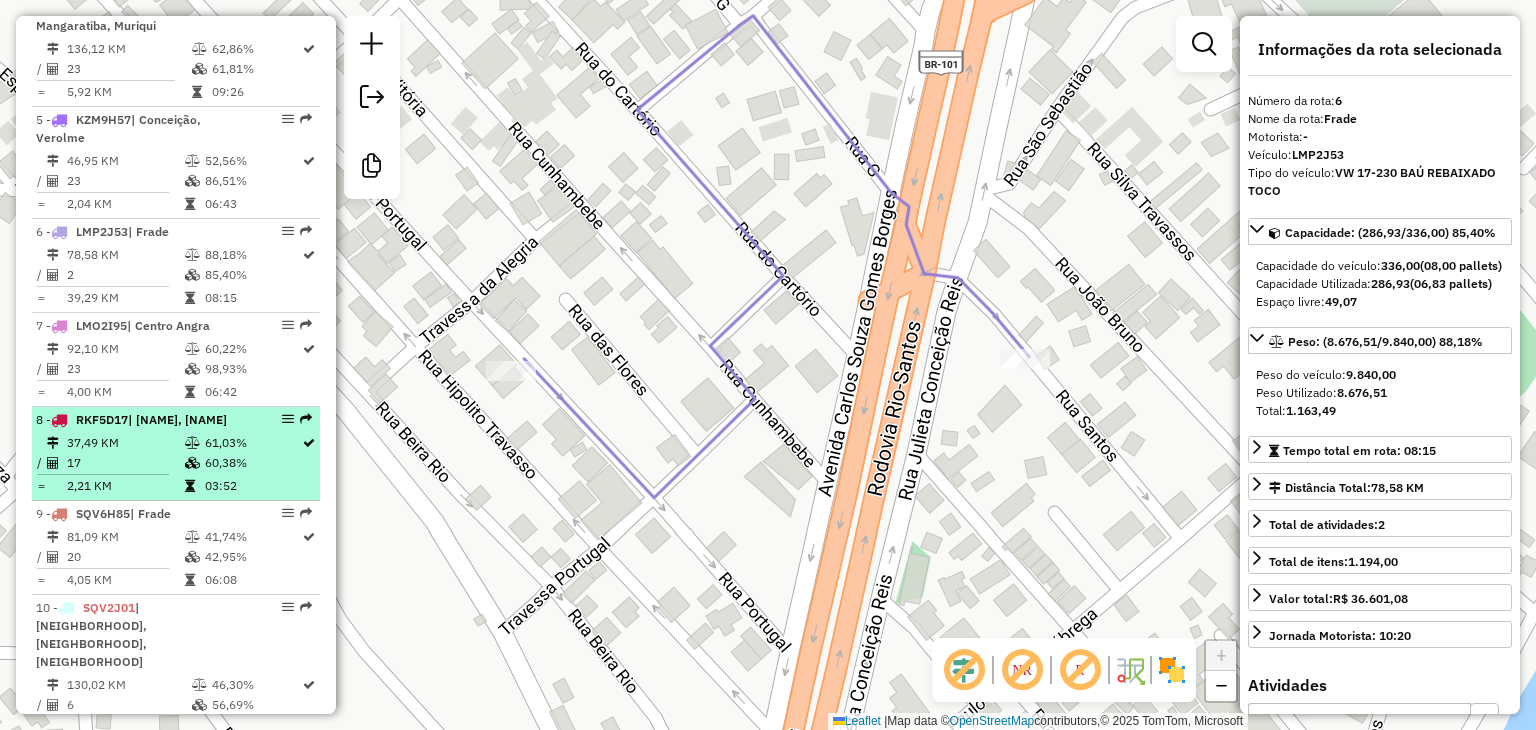 click on "[NUMBER]   | Frade, Japuíba   [DISTANCE]   [PERCENTAGE]  /  [NUMBER]   [PERCENTAGE]     =  [DISTANCE]   [TIME]" at bounding box center (176, 454) 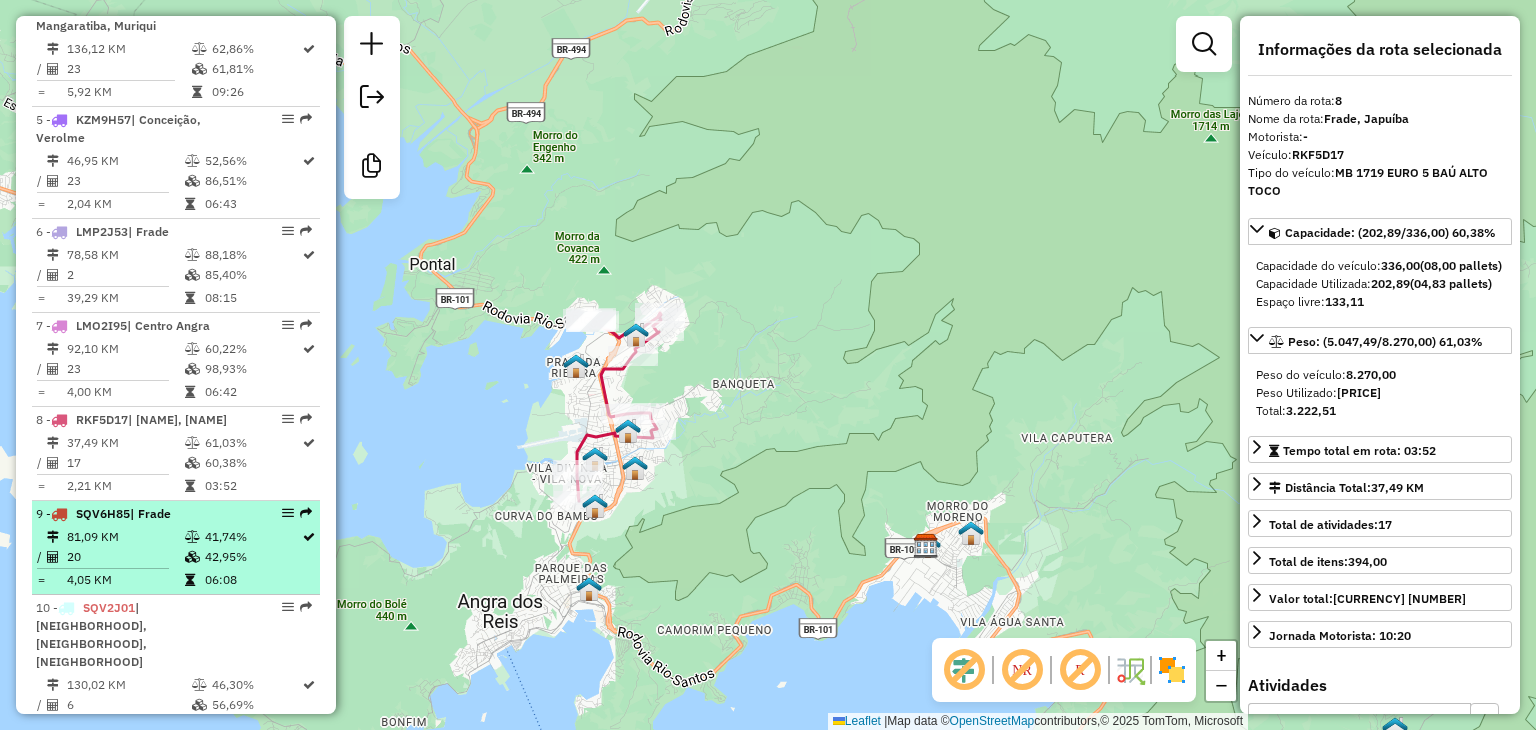 click on "[NUMBER] - [PLATE] | [NAME], [DISTANCE] KM [PERCENTAGE]% / [NUMBER] [PERCENTAGE]% = [DISTANCE] KM [TIME]" at bounding box center [176, 548] 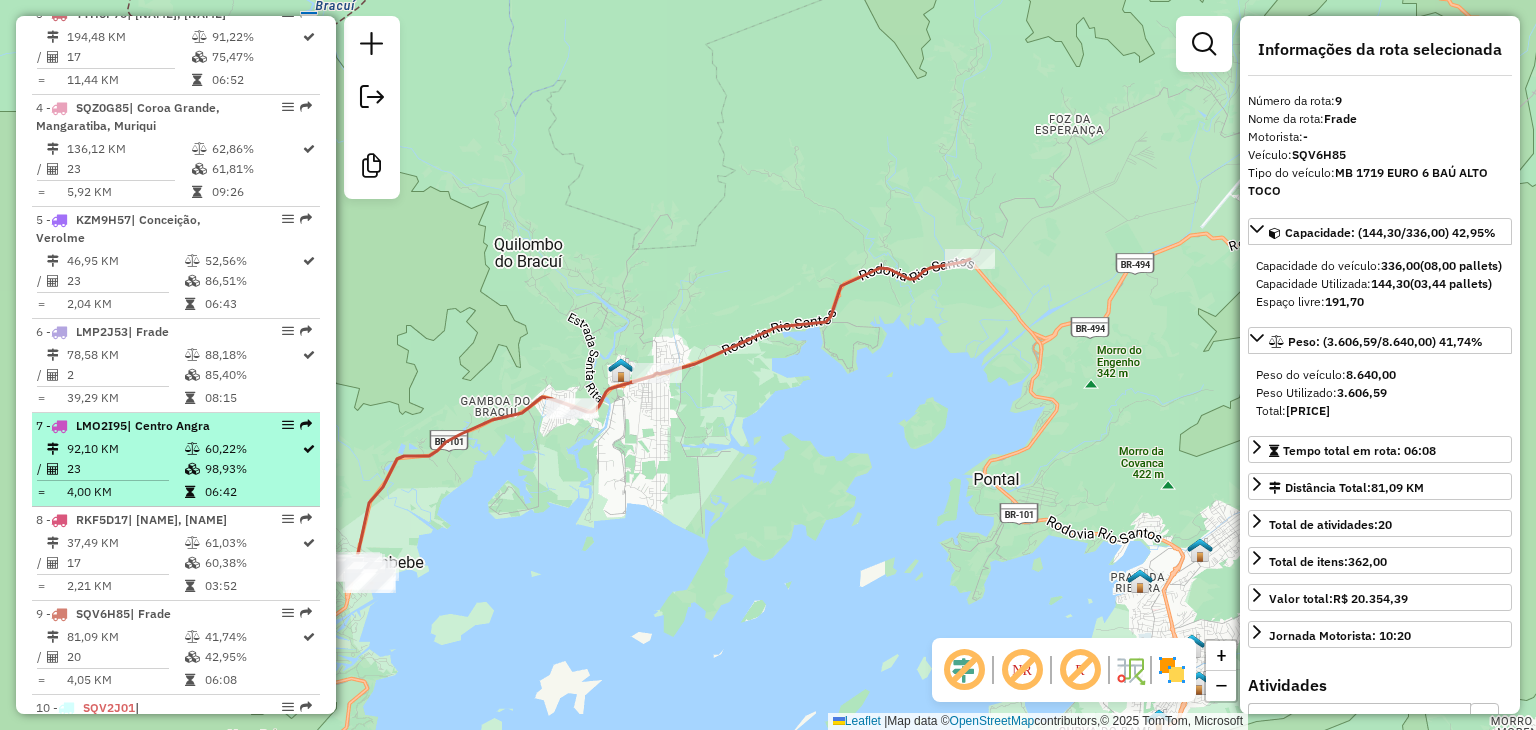 scroll, scrollTop: 809, scrollLeft: 0, axis: vertical 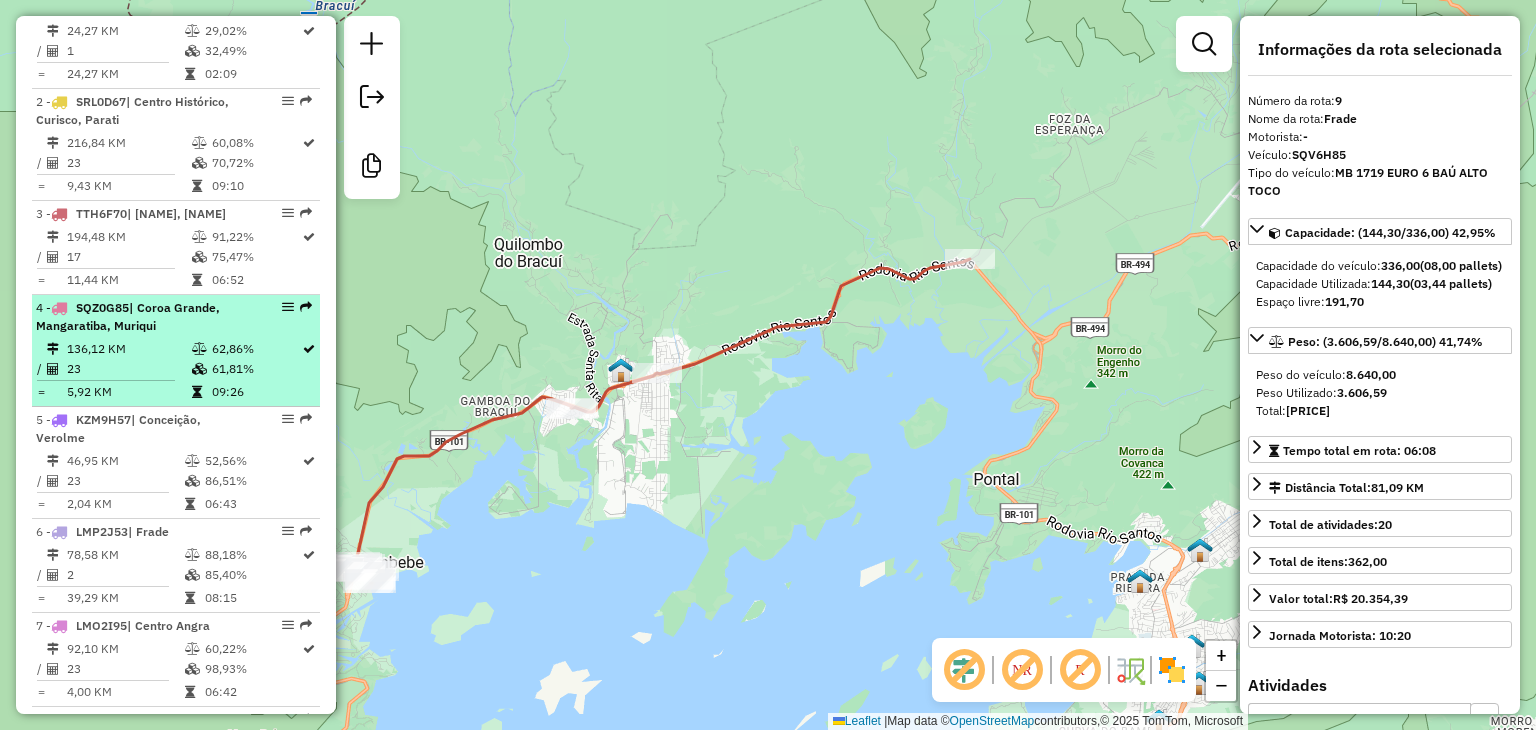 click at bounding box center (199, 349) 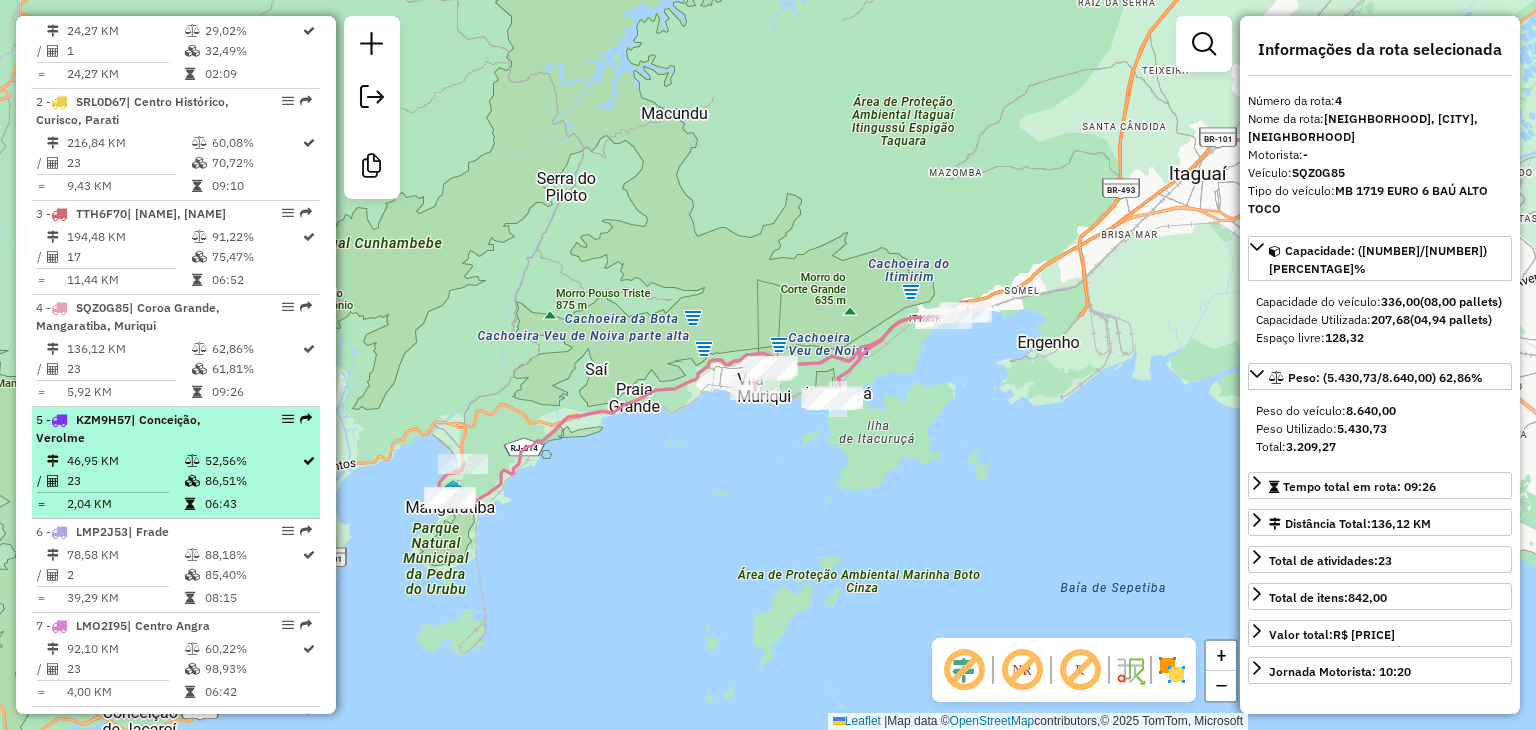 click on "| Conceição, Verolme" at bounding box center [118, 428] 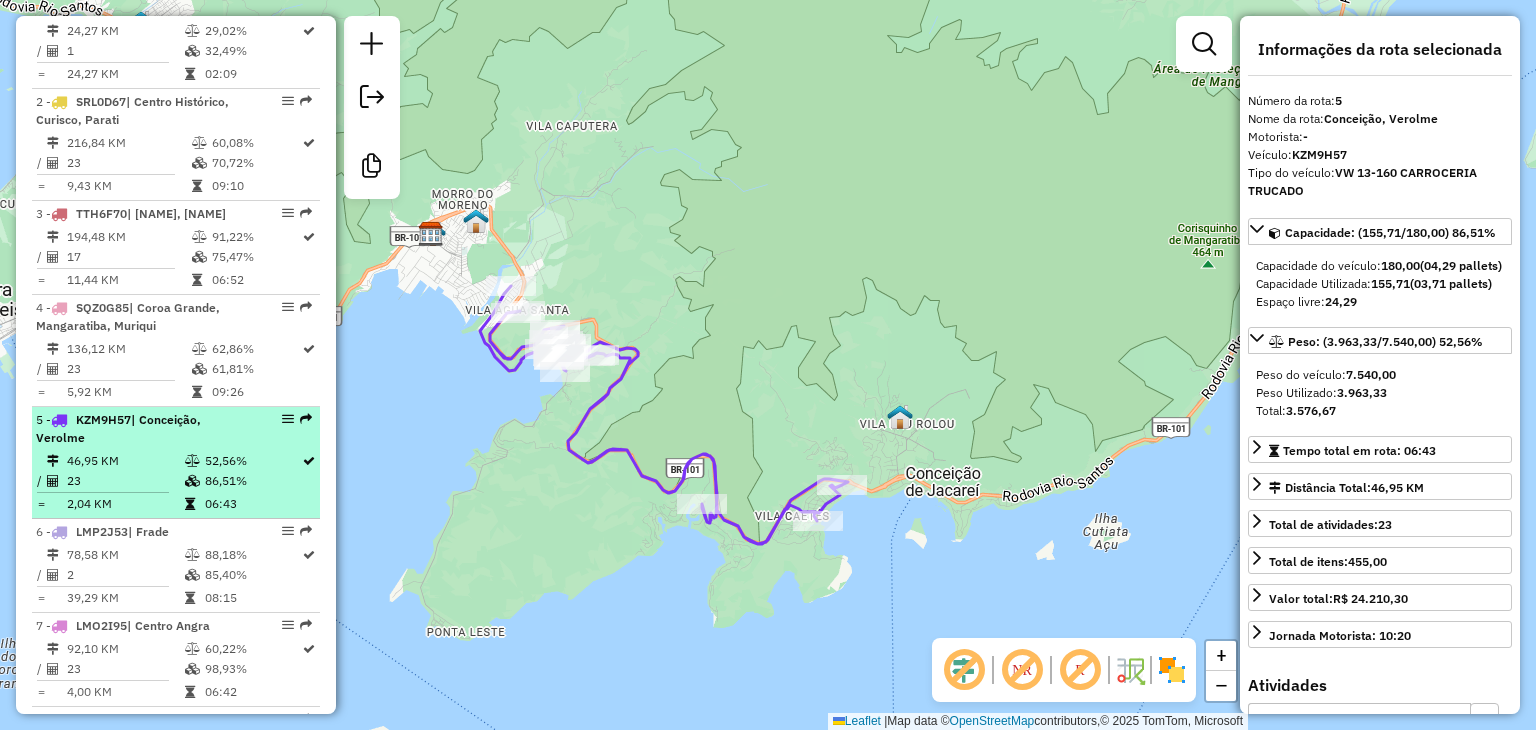 scroll, scrollTop: 909, scrollLeft: 0, axis: vertical 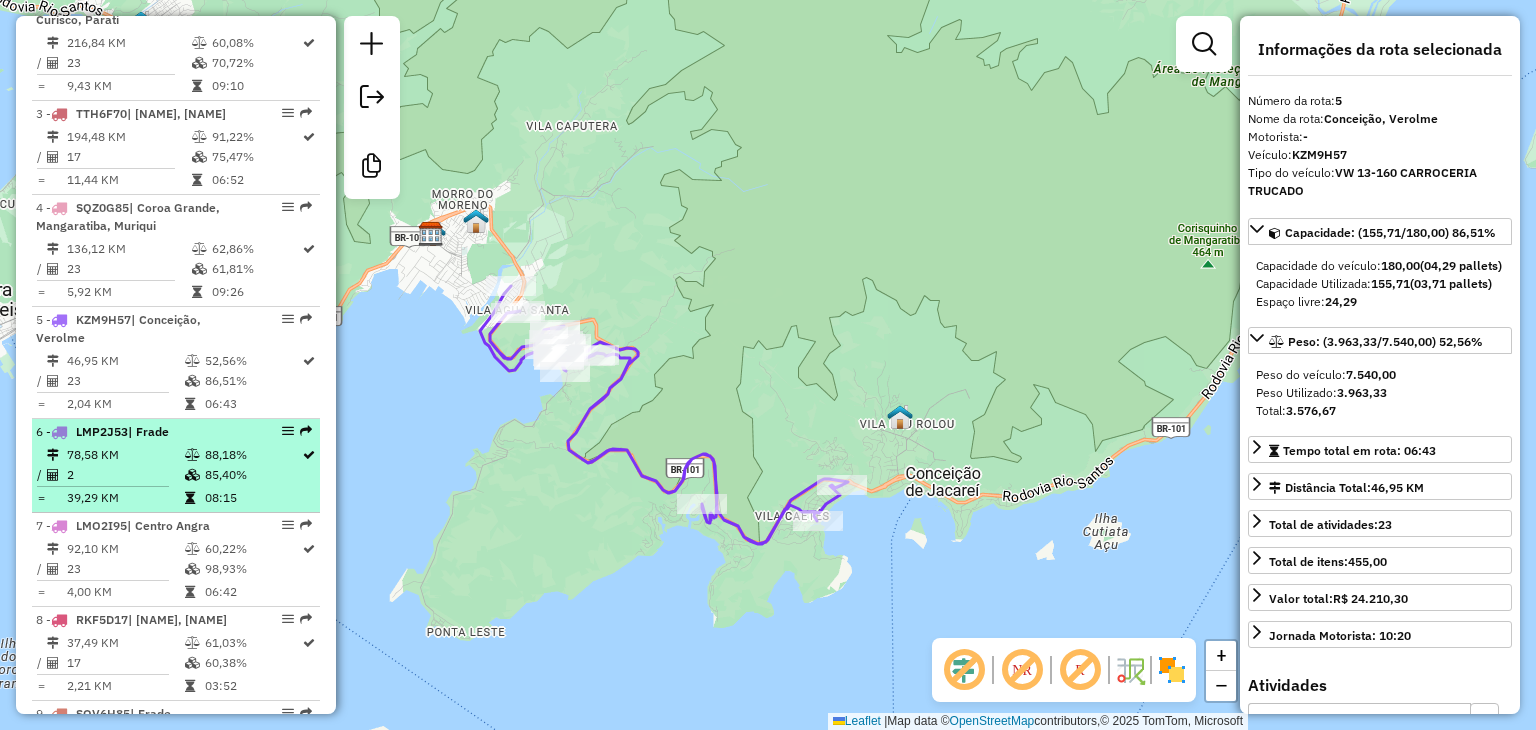 click on "2" at bounding box center (125, 475) 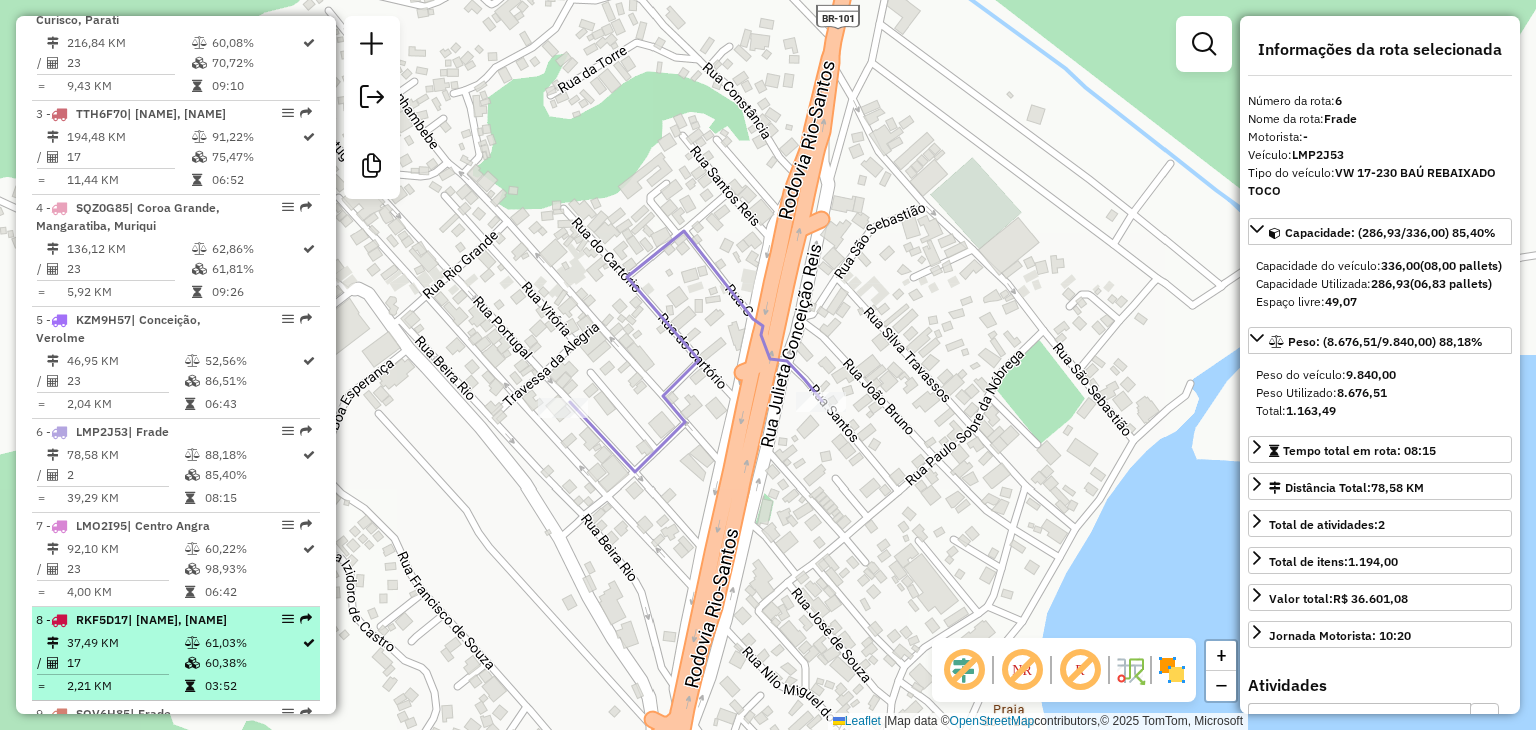 scroll, scrollTop: 1009, scrollLeft: 0, axis: vertical 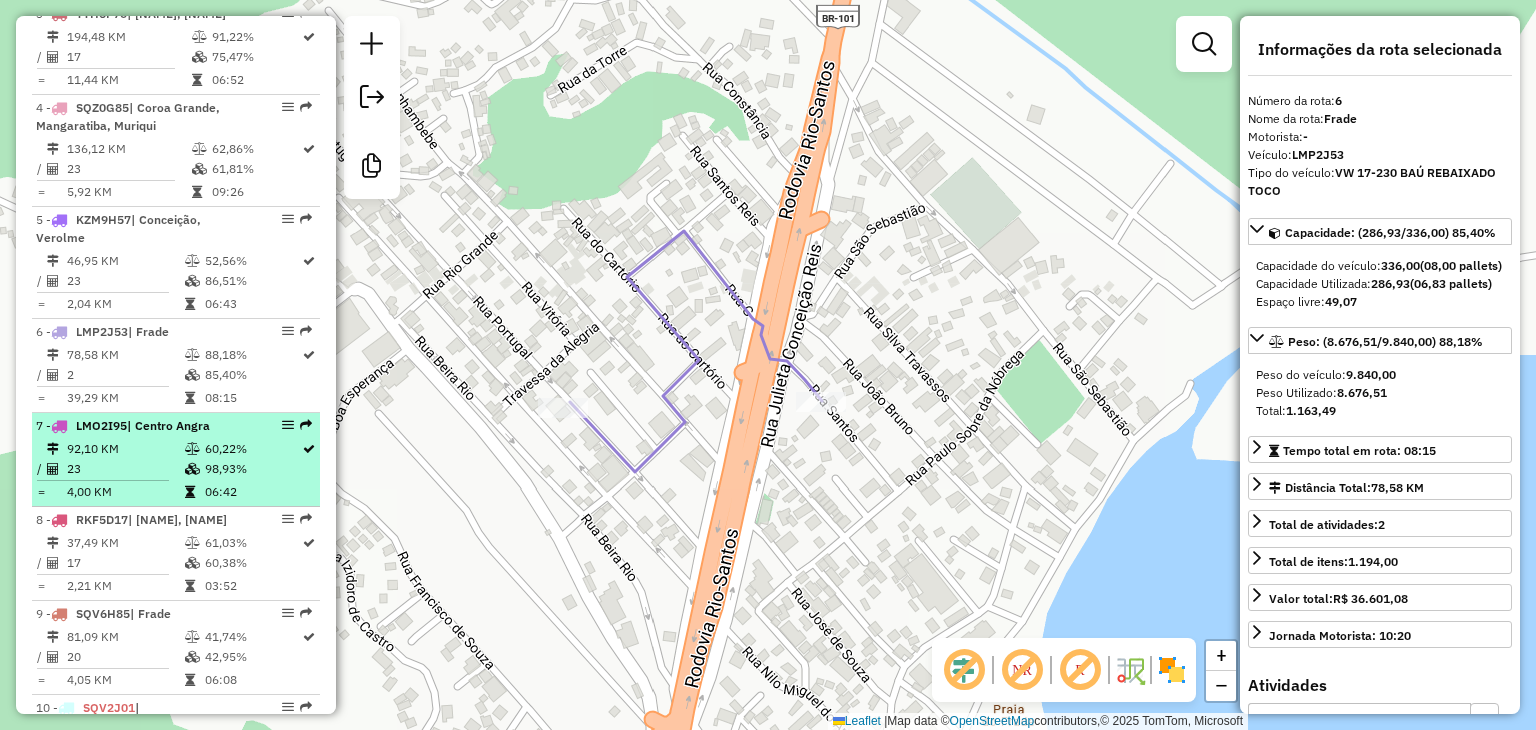click on "23" at bounding box center [125, 469] 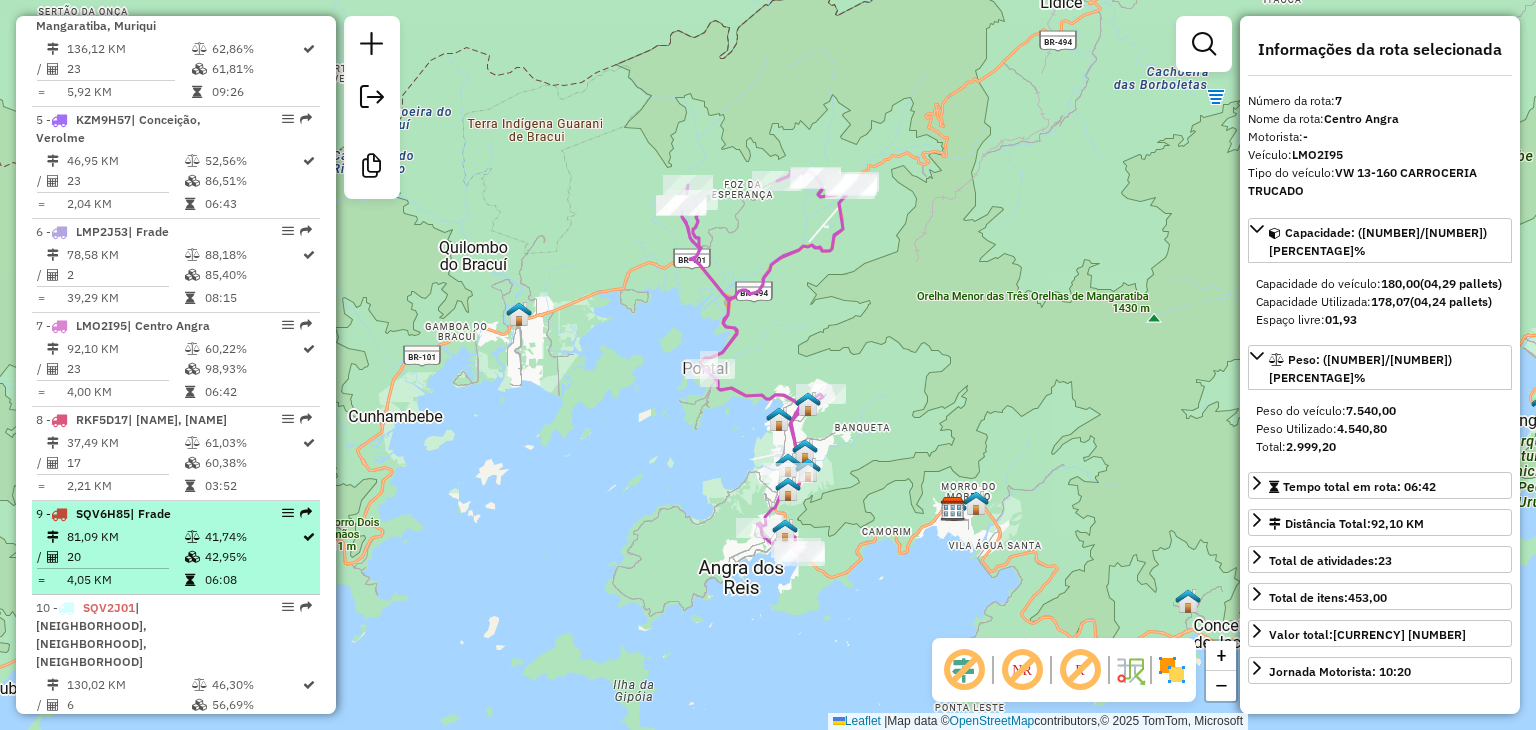 scroll, scrollTop: 1209, scrollLeft: 0, axis: vertical 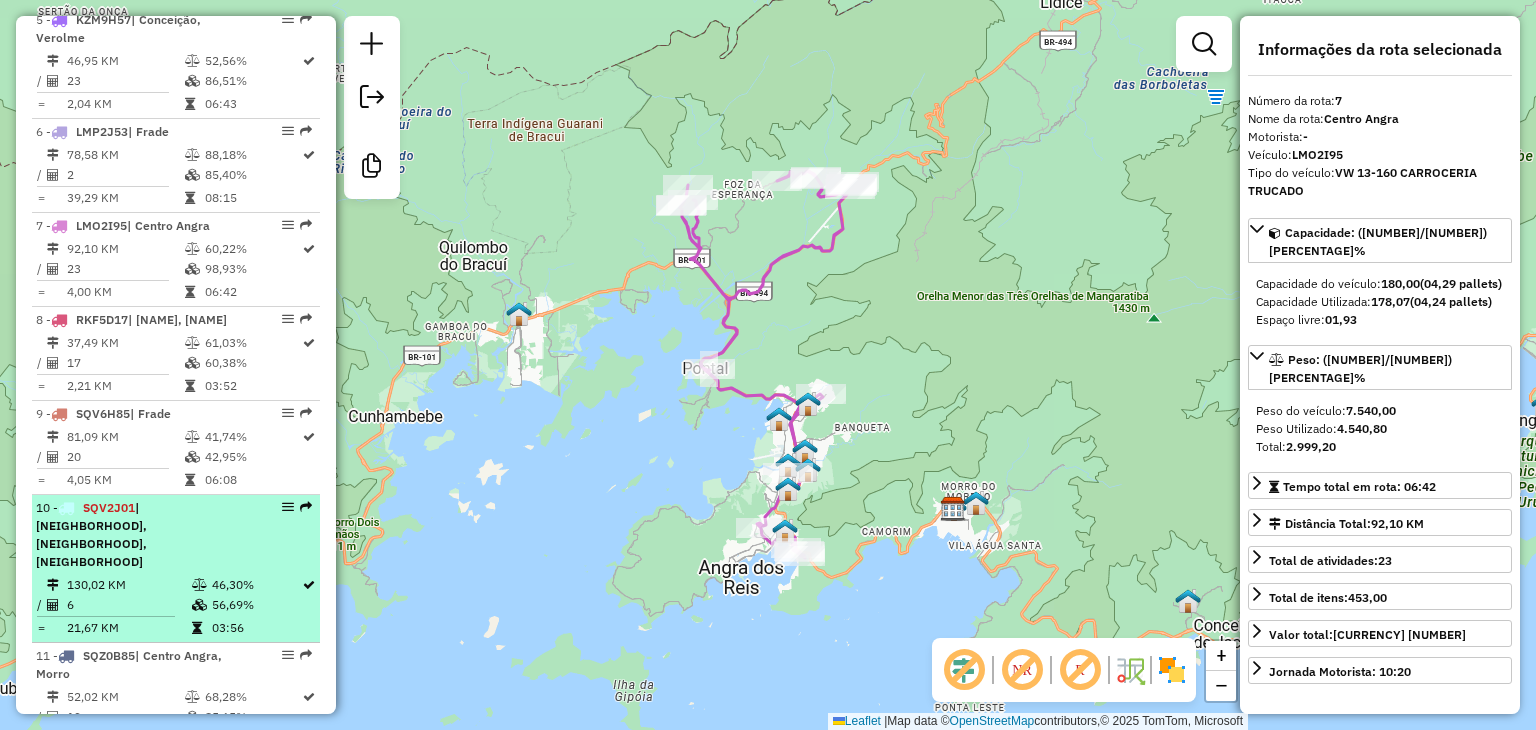 click on "130,02 KM" at bounding box center (128, 585) 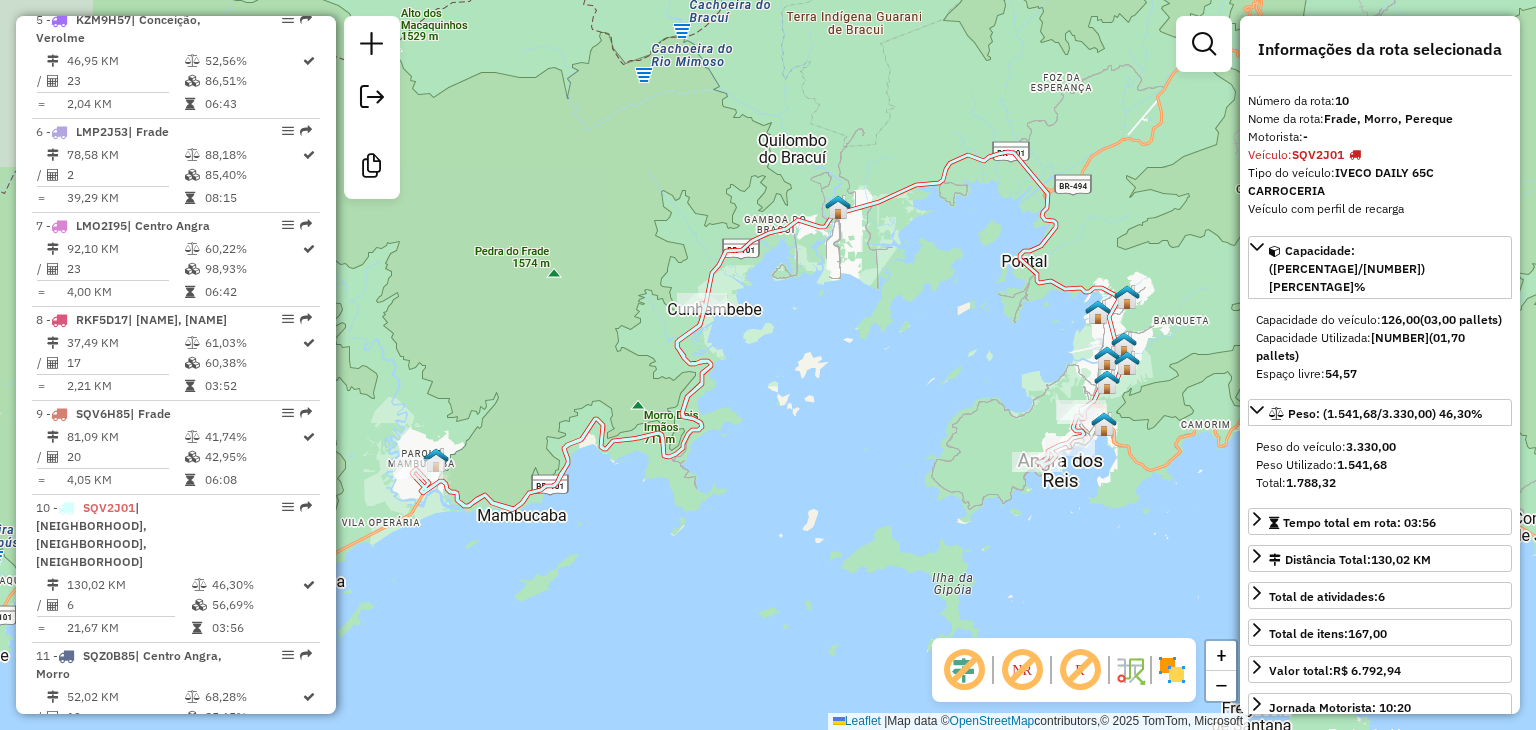 drag, startPoint x: 670, startPoint y: 461, endPoint x: 744, endPoint y: 443, distance: 76.15773 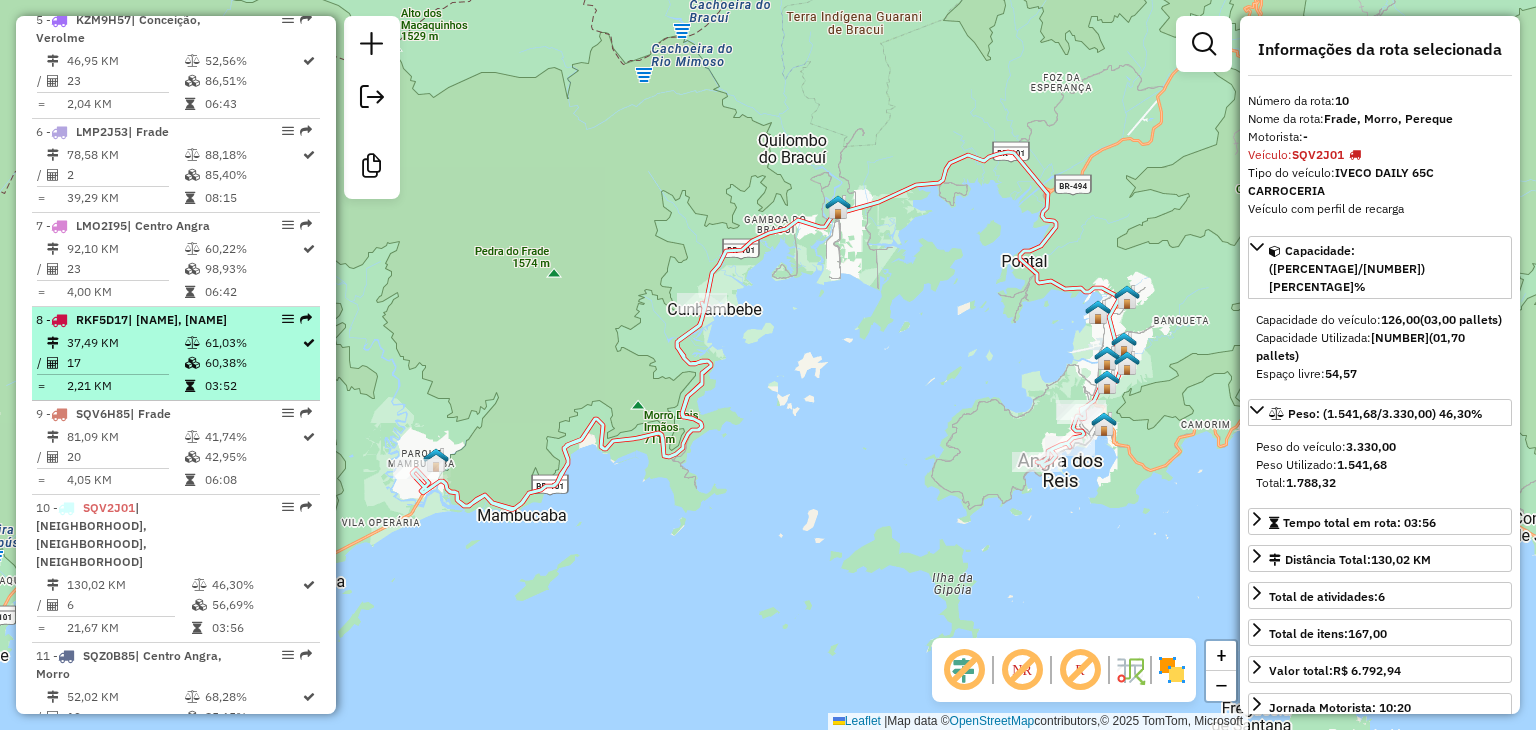 click on "03:52" at bounding box center (252, 386) 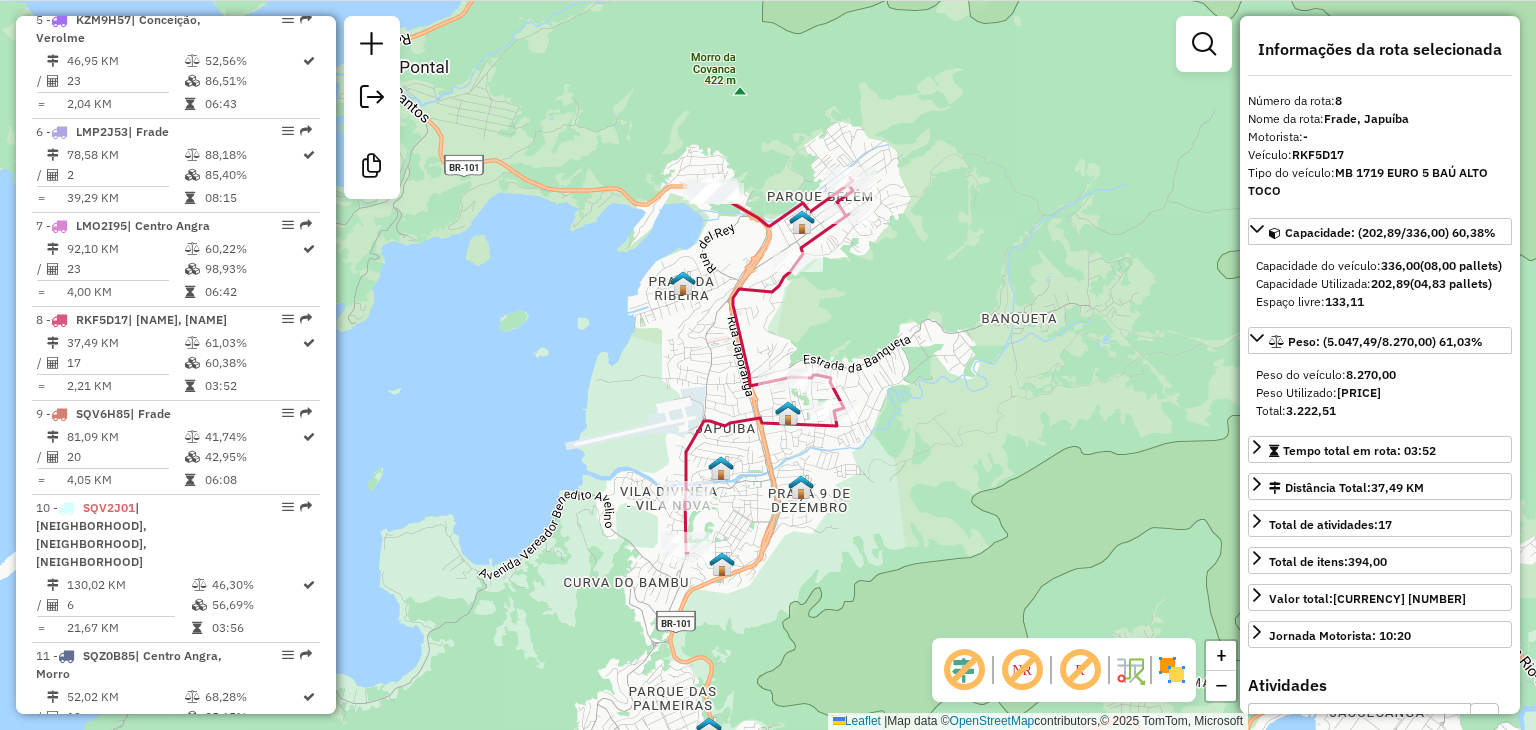scroll, scrollTop: 1671, scrollLeft: 0, axis: vertical 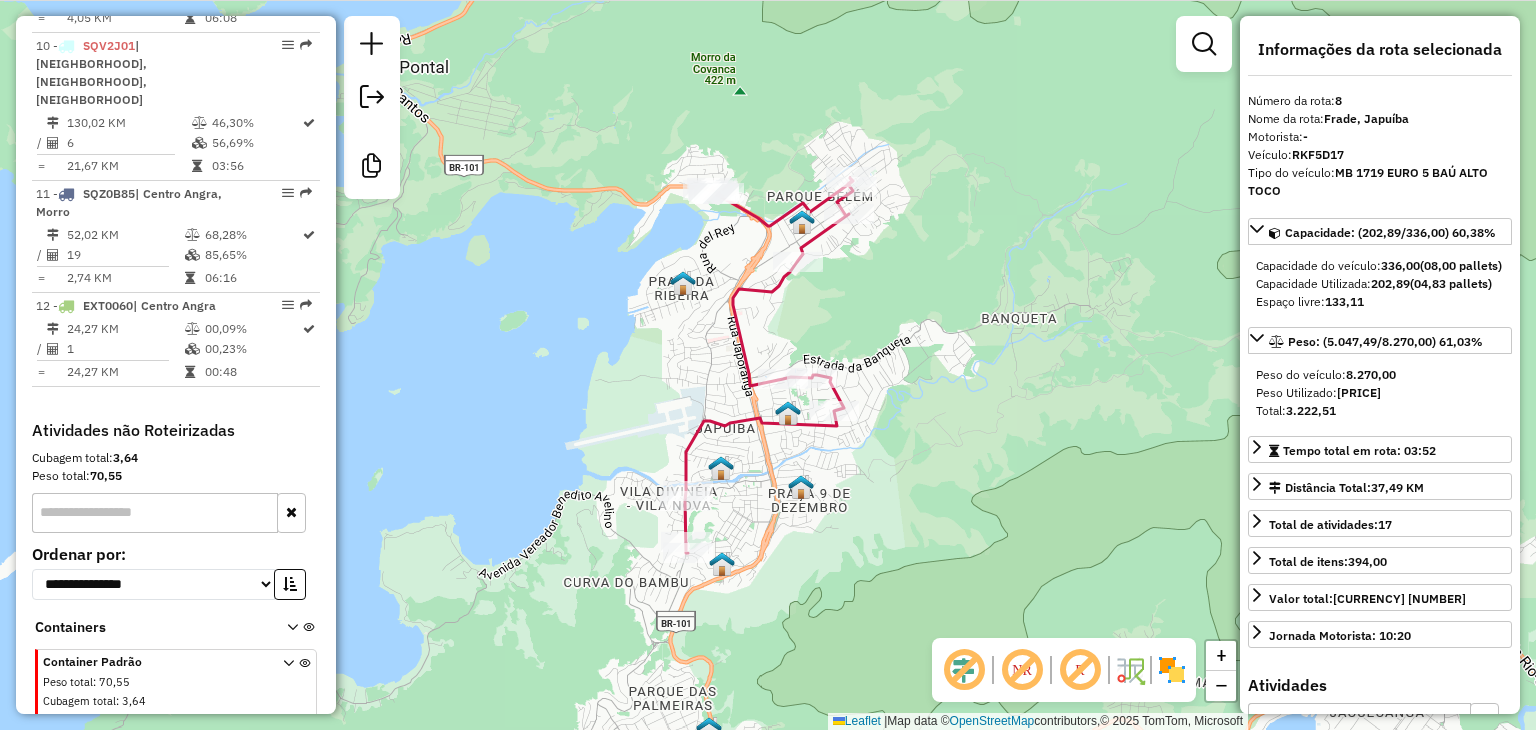 type 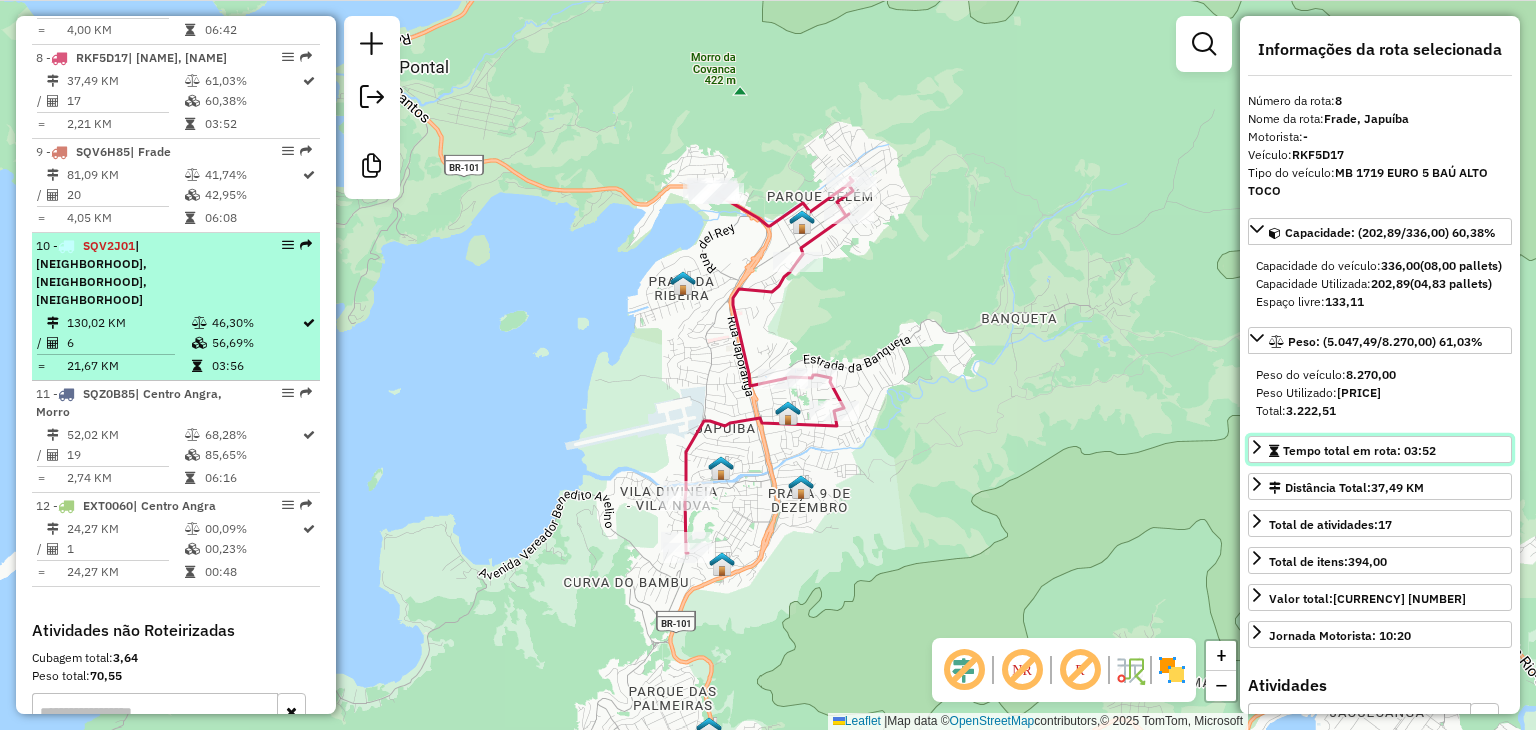 scroll, scrollTop: 1371, scrollLeft: 0, axis: vertical 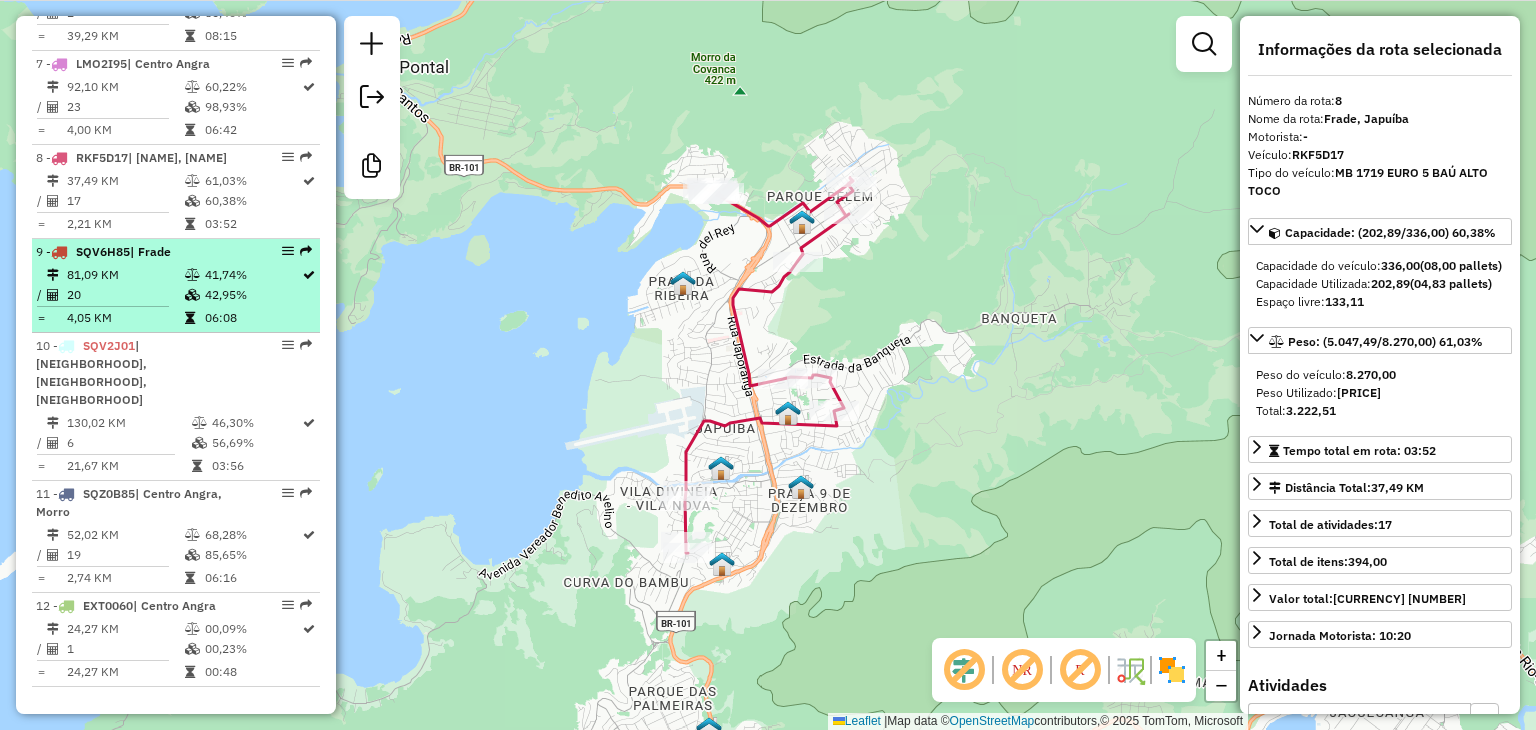 click on "[NUMBER] - [PLATE] | [NAME], [DISTANCE] KM [PERCENTAGE]% / [NUMBER] [PERCENTAGE]% = [DISTANCE] KM [TIME]" at bounding box center (176, 286) 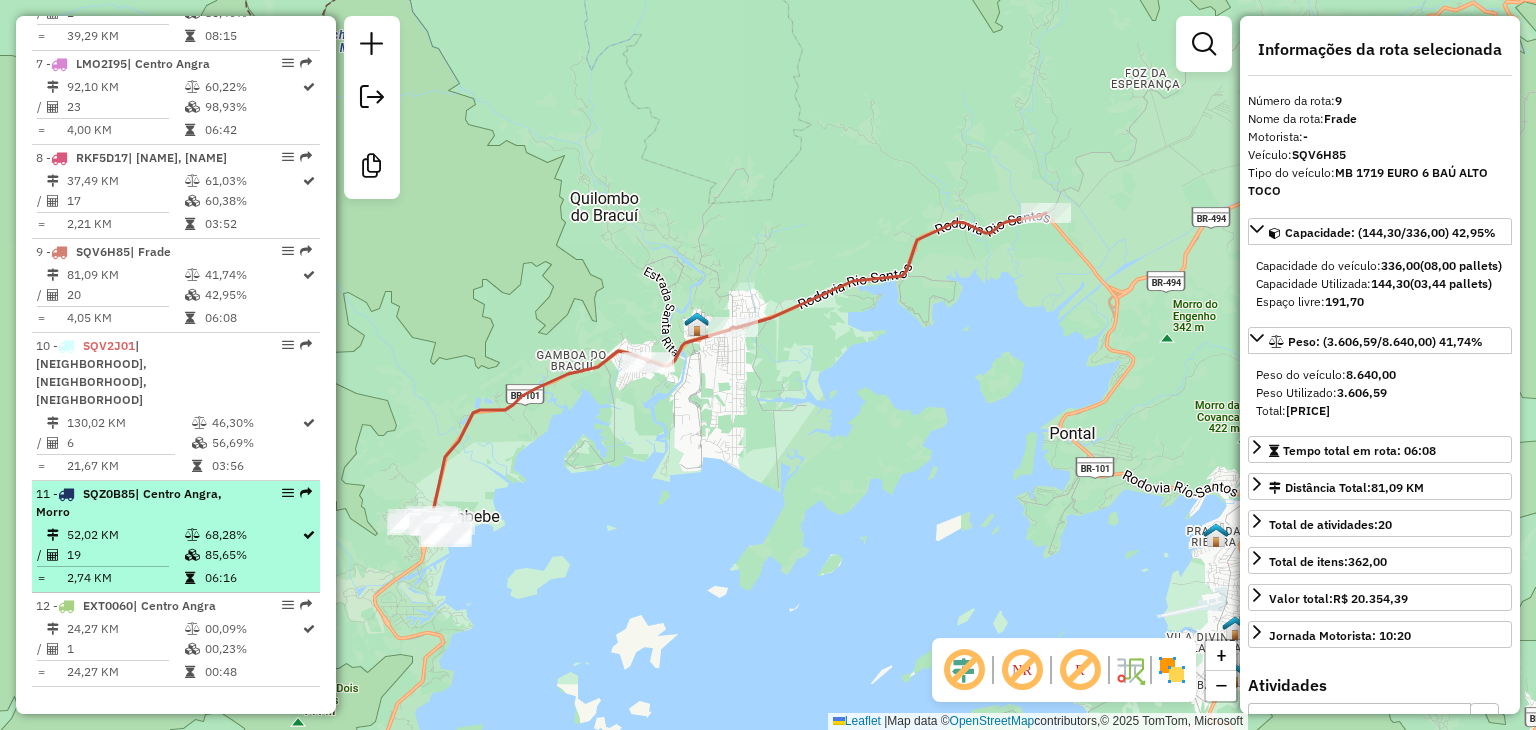 click on "[NUMBER]       [PLATE]   | Centro Angra, Morro" at bounding box center [142, 503] 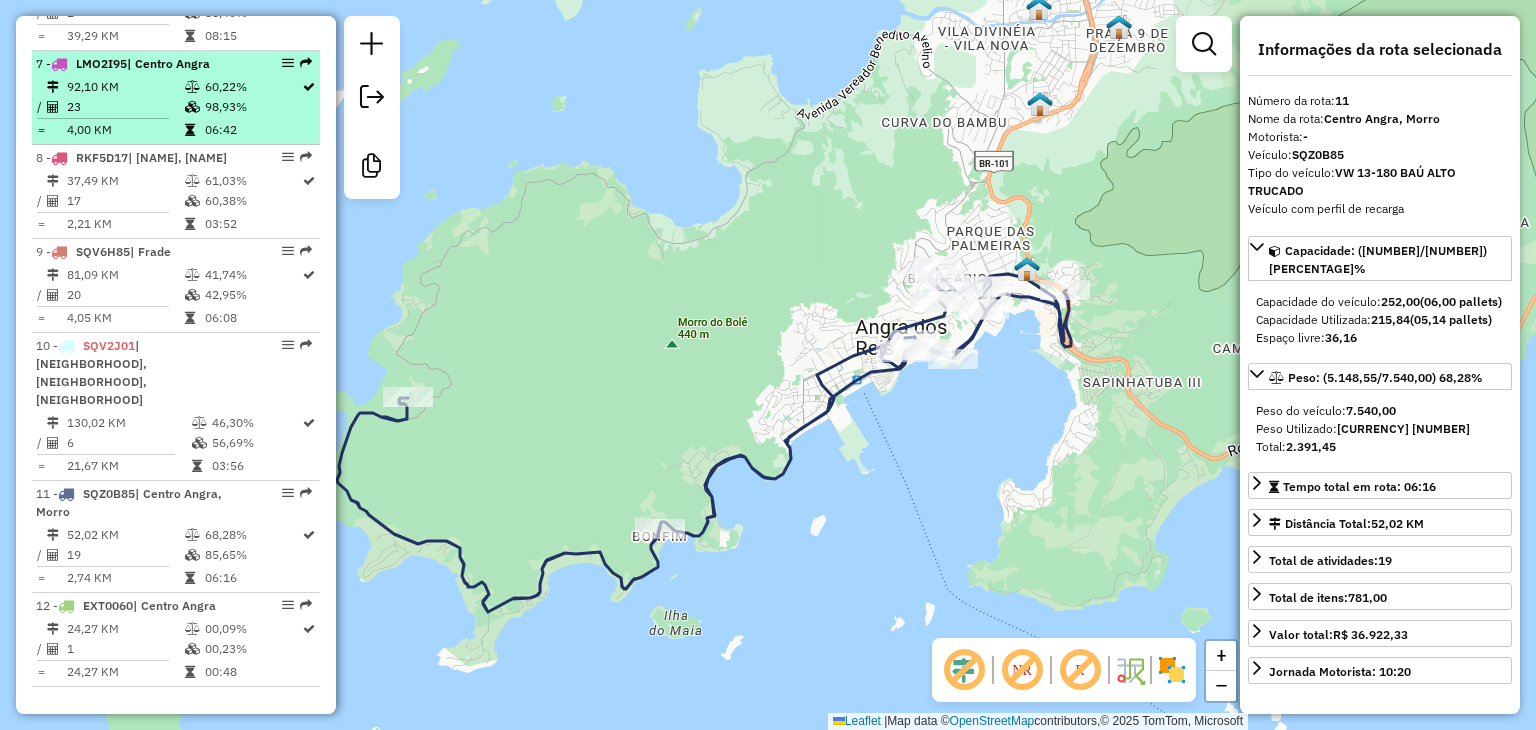 click at bounding box center [194, 107] 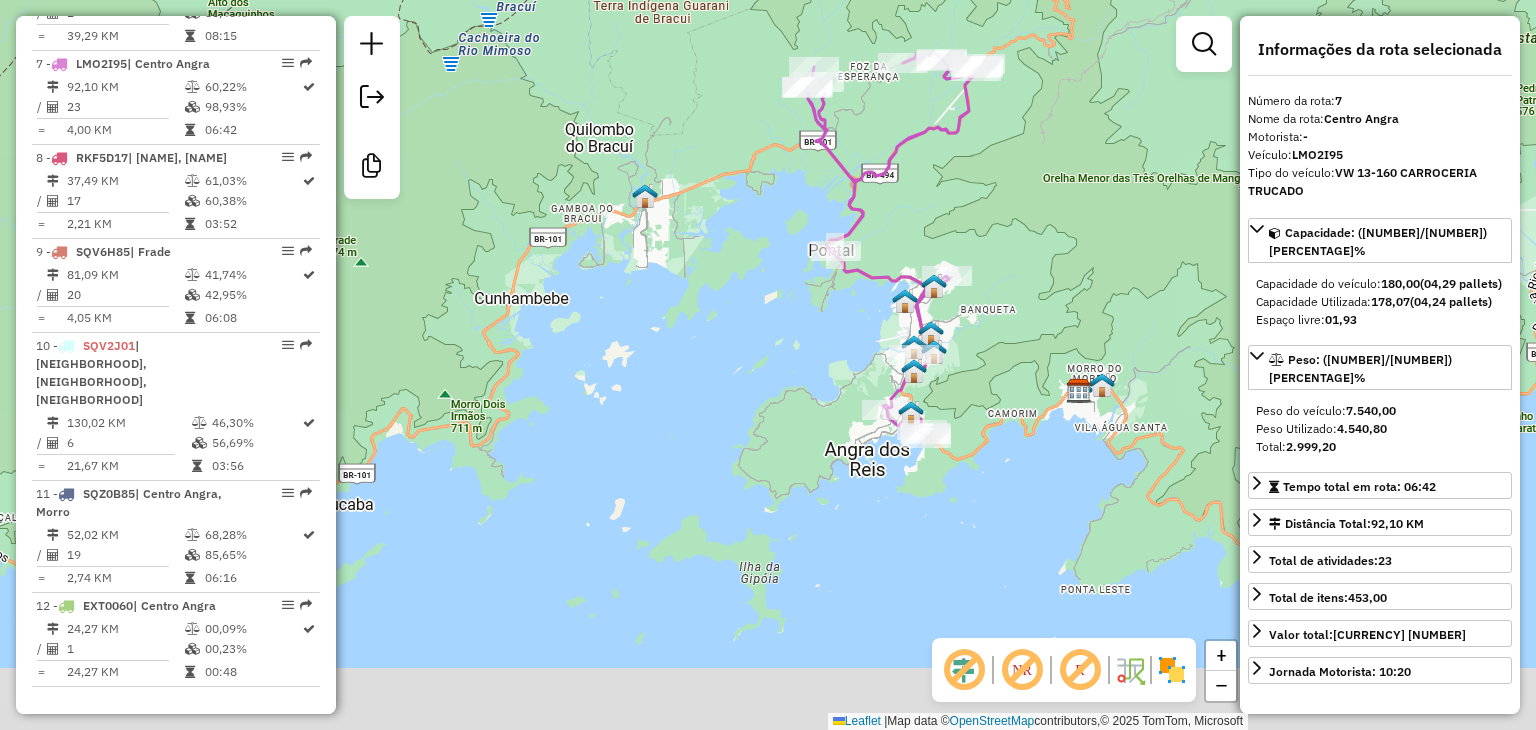 drag, startPoint x: 932, startPoint y: 302, endPoint x: 916, endPoint y: 262, distance: 43.081318 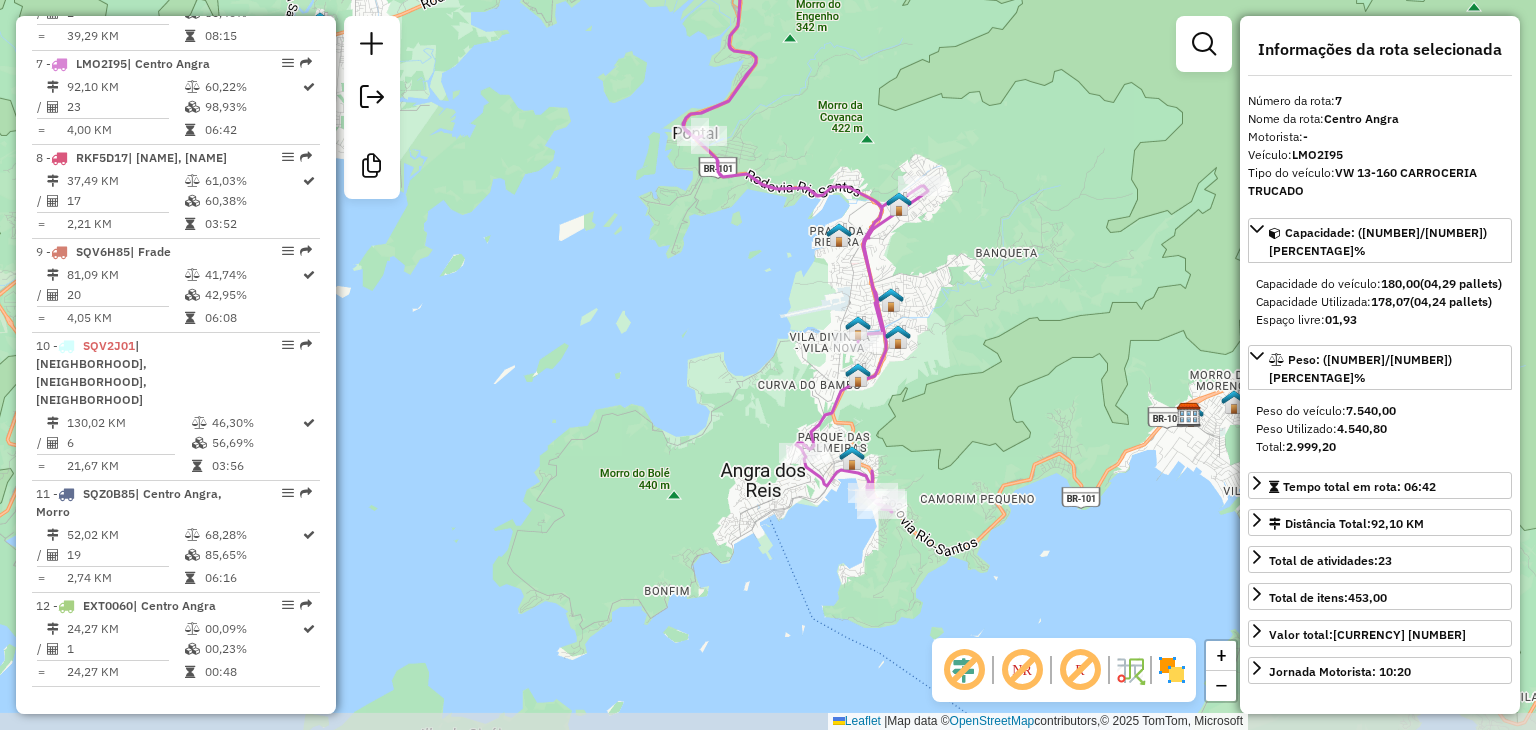 drag, startPoint x: 793, startPoint y: 461, endPoint x: 730, endPoint y: 435, distance: 68.154236 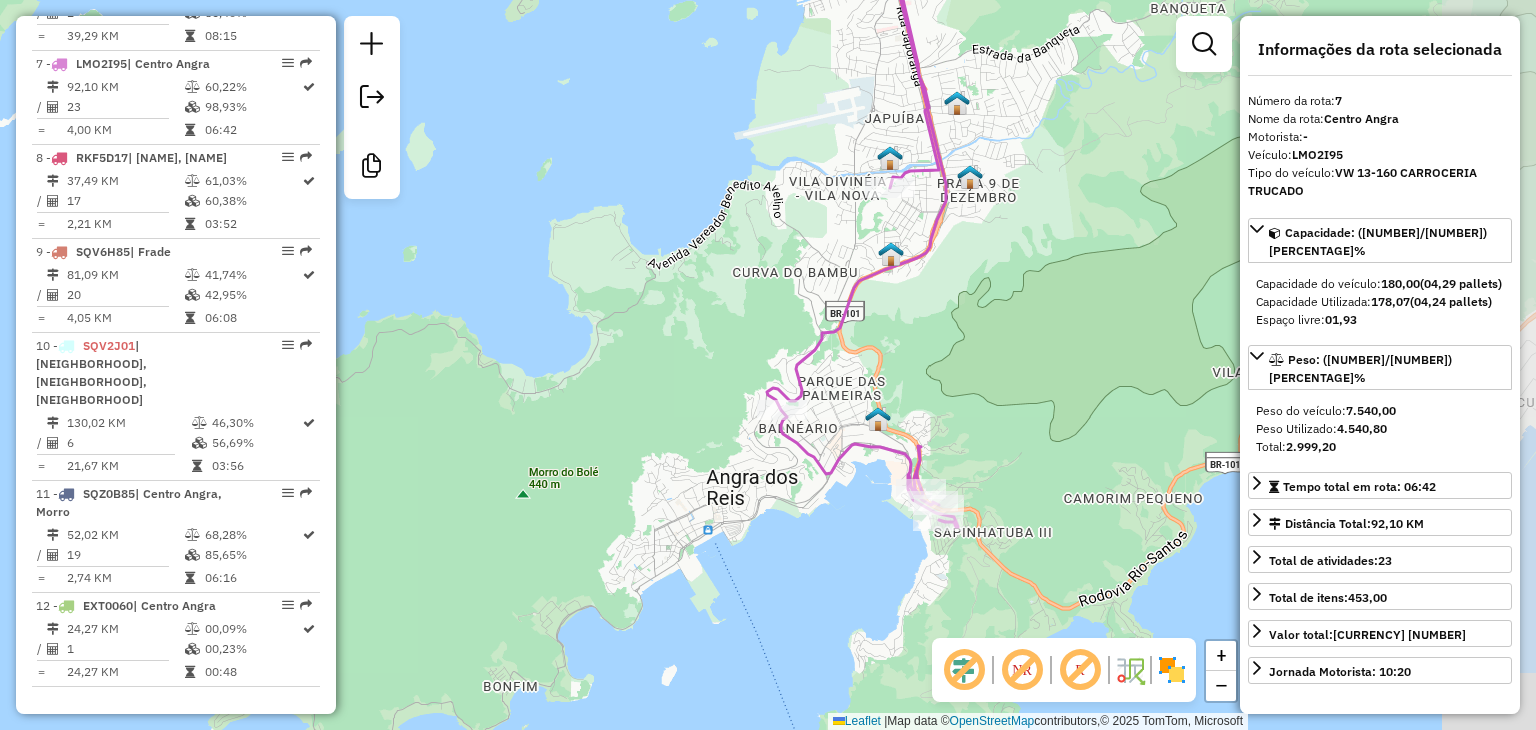 drag, startPoint x: 753, startPoint y: 527, endPoint x: 640, endPoint y: 466, distance: 128.41339 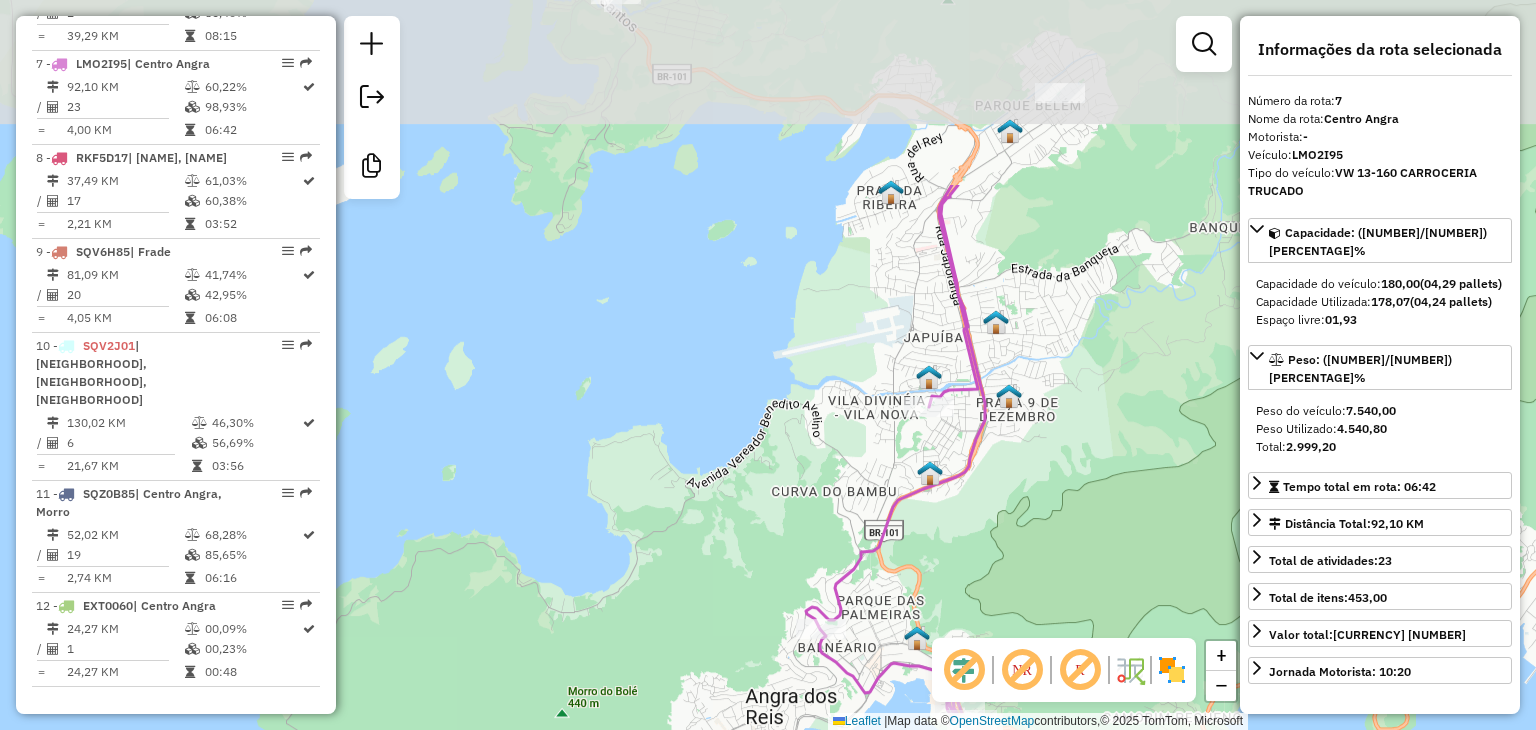 drag, startPoint x: 958, startPoint y: 267, endPoint x: 980, endPoint y: 522, distance: 255.94727 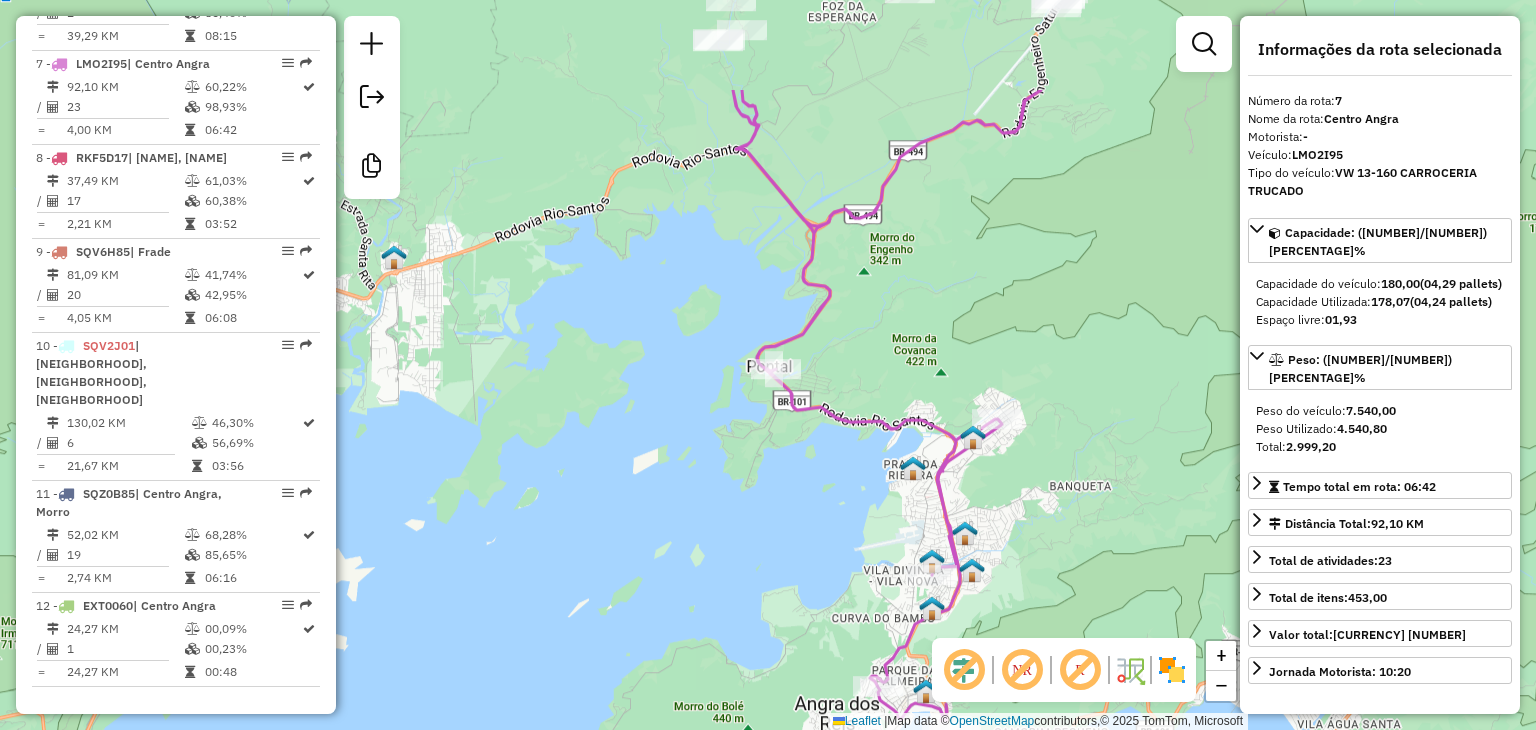 drag, startPoint x: 772, startPoint y: 369, endPoint x: 843, endPoint y: 533, distance: 178.70926 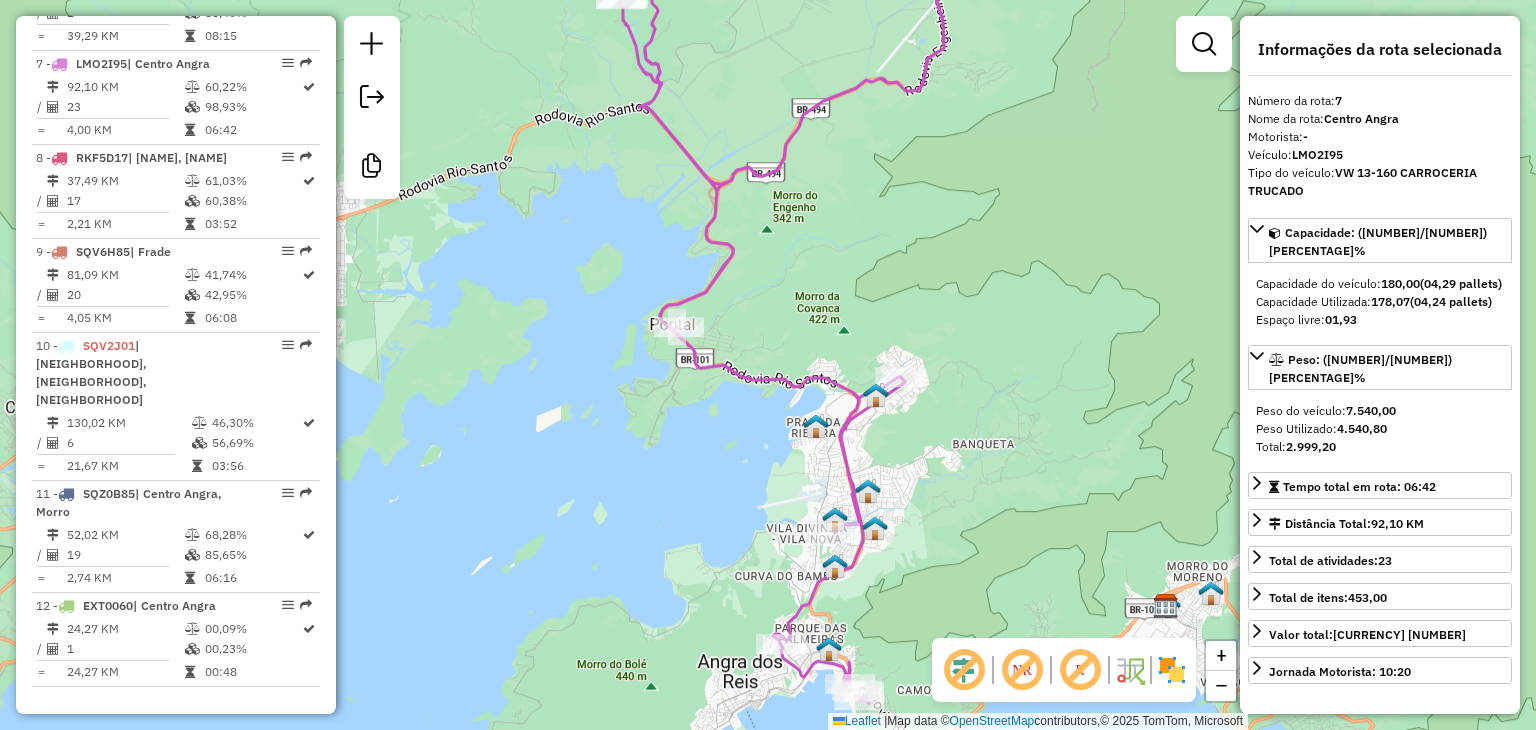 drag, startPoint x: 747, startPoint y: 401, endPoint x: 663, endPoint y: 346, distance: 100.40418 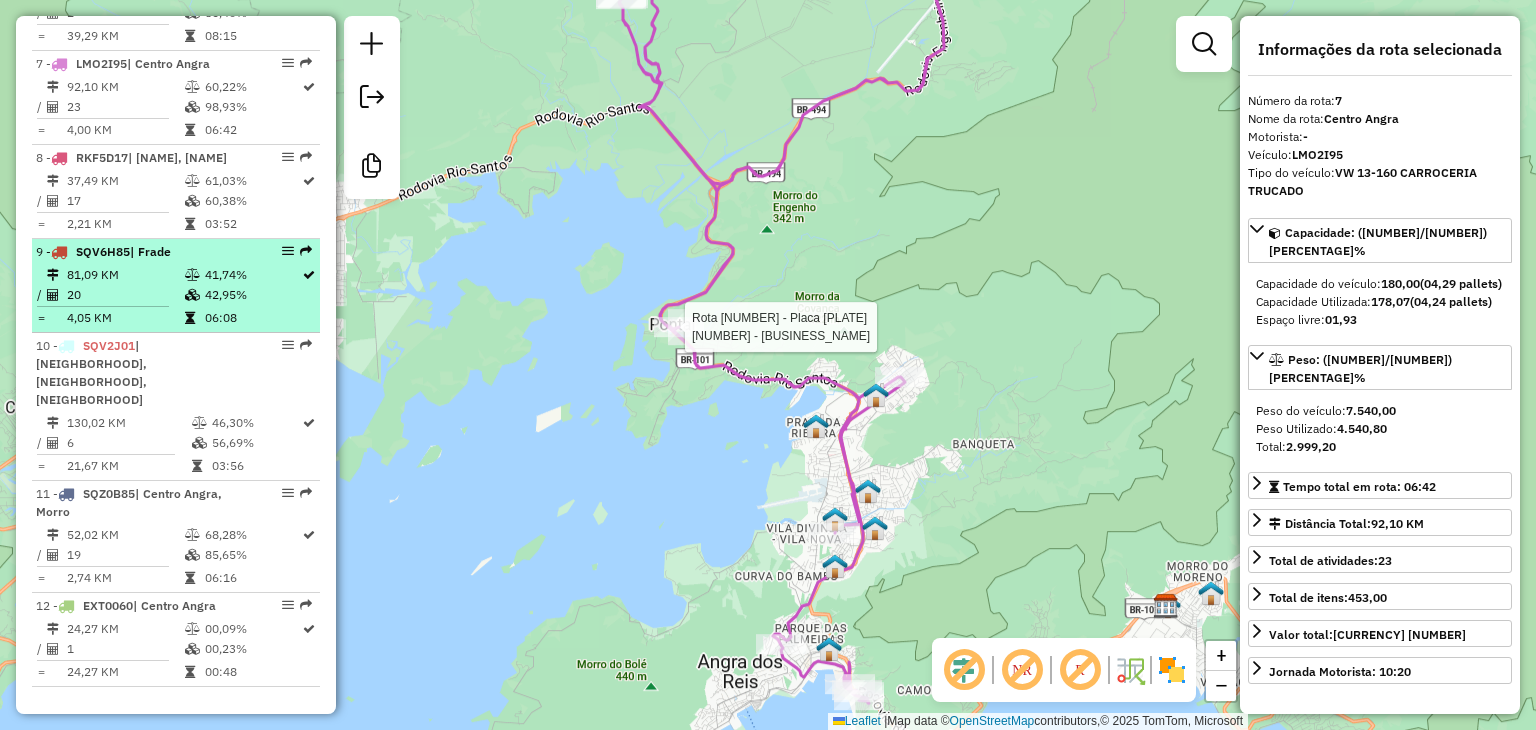 click on "06:08" at bounding box center (252, 318) 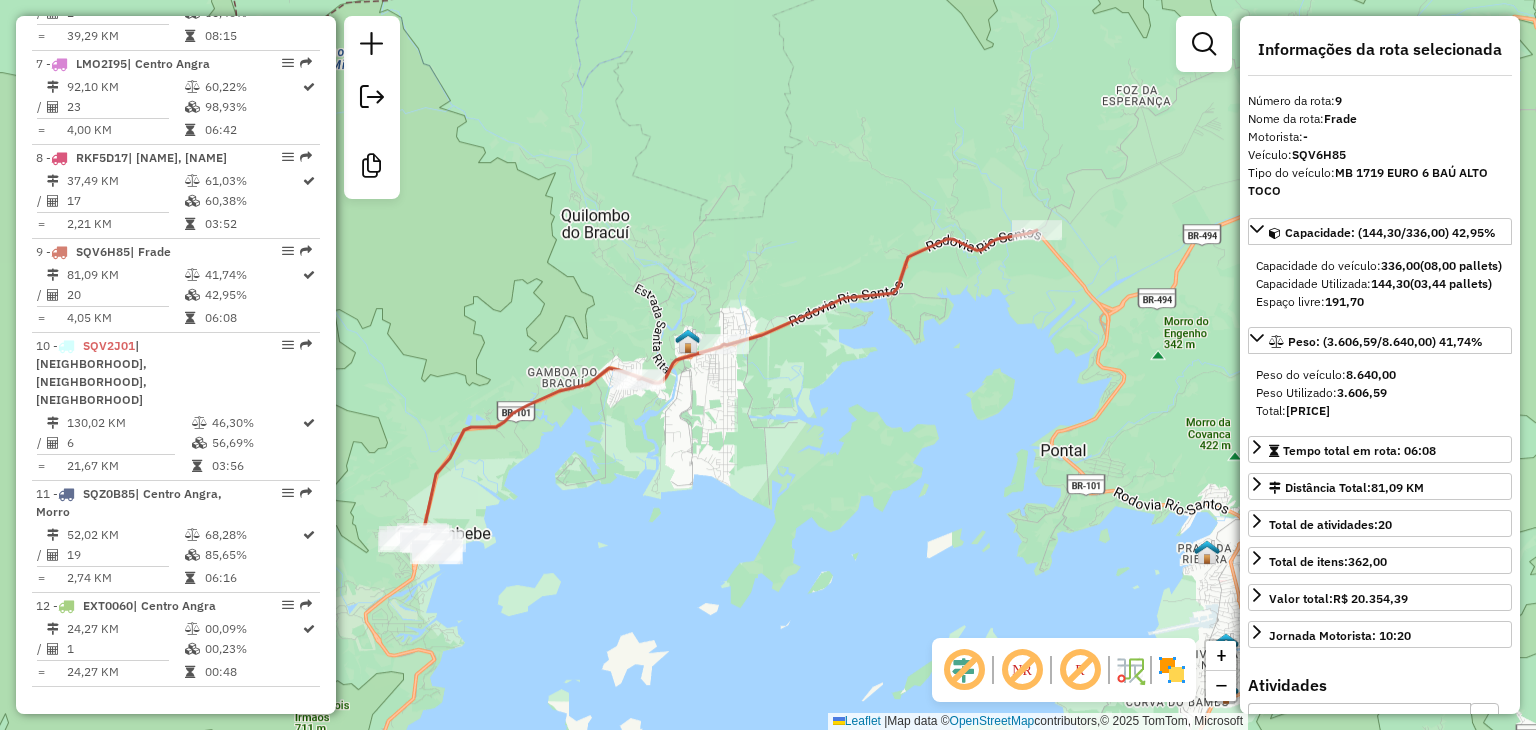 drag, startPoint x: 611, startPoint y: 472, endPoint x: 716, endPoint y: 429, distance: 113.46365 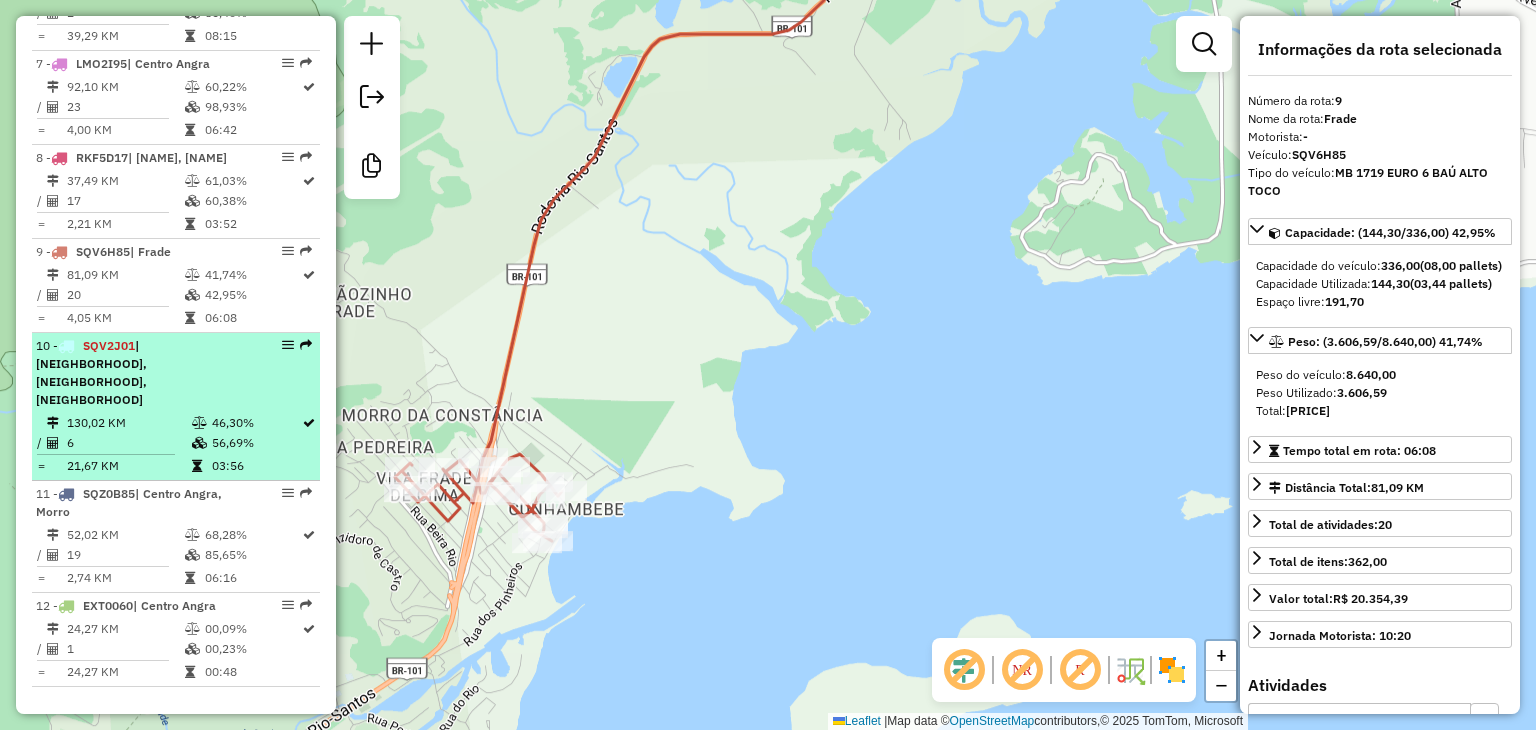 click on "46,30%" at bounding box center (256, 423) 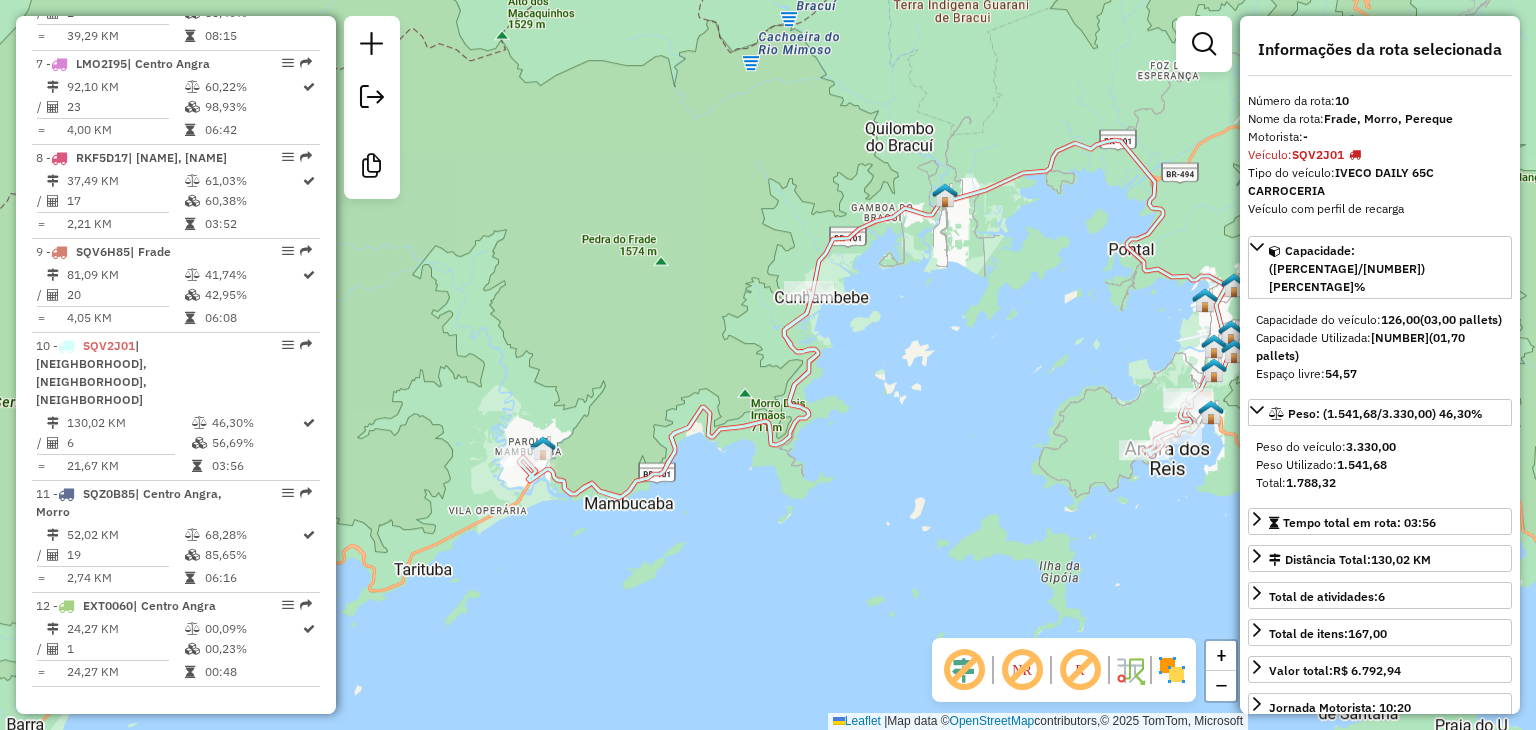 drag, startPoint x: 764, startPoint y: 497, endPoint x: 954, endPoint y: 477, distance: 191.04973 